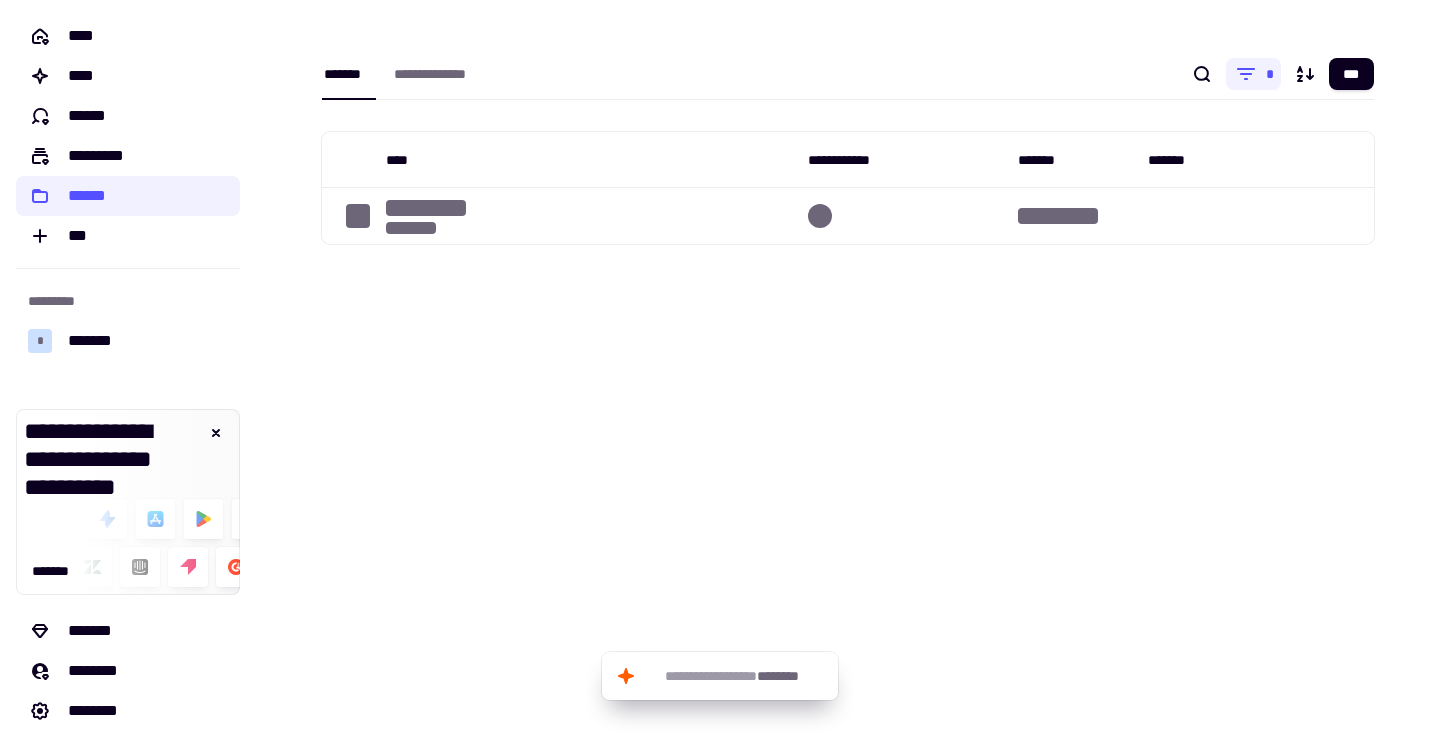 scroll, scrollTop: 0, scrollLeft: 0, axis: both 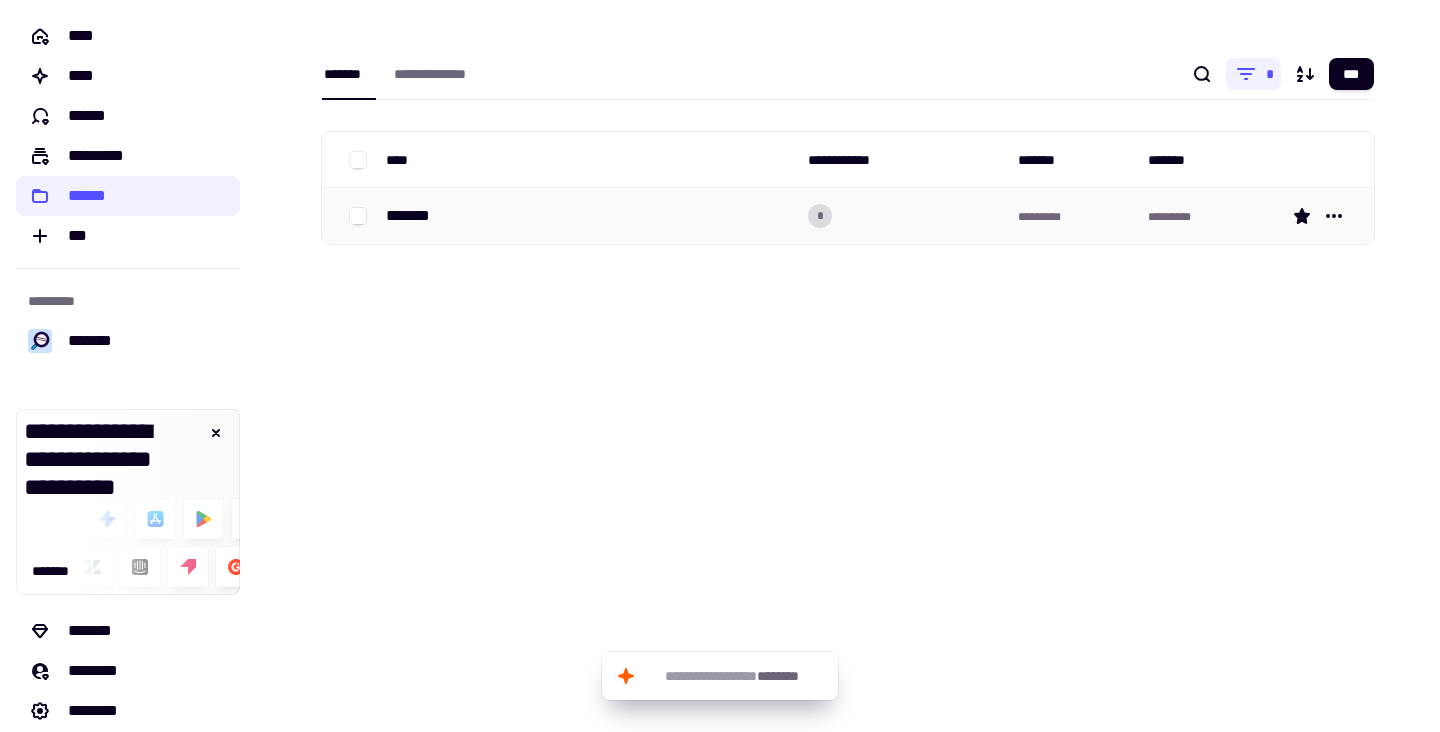 click on "*******" at bounding box center (589, 216) 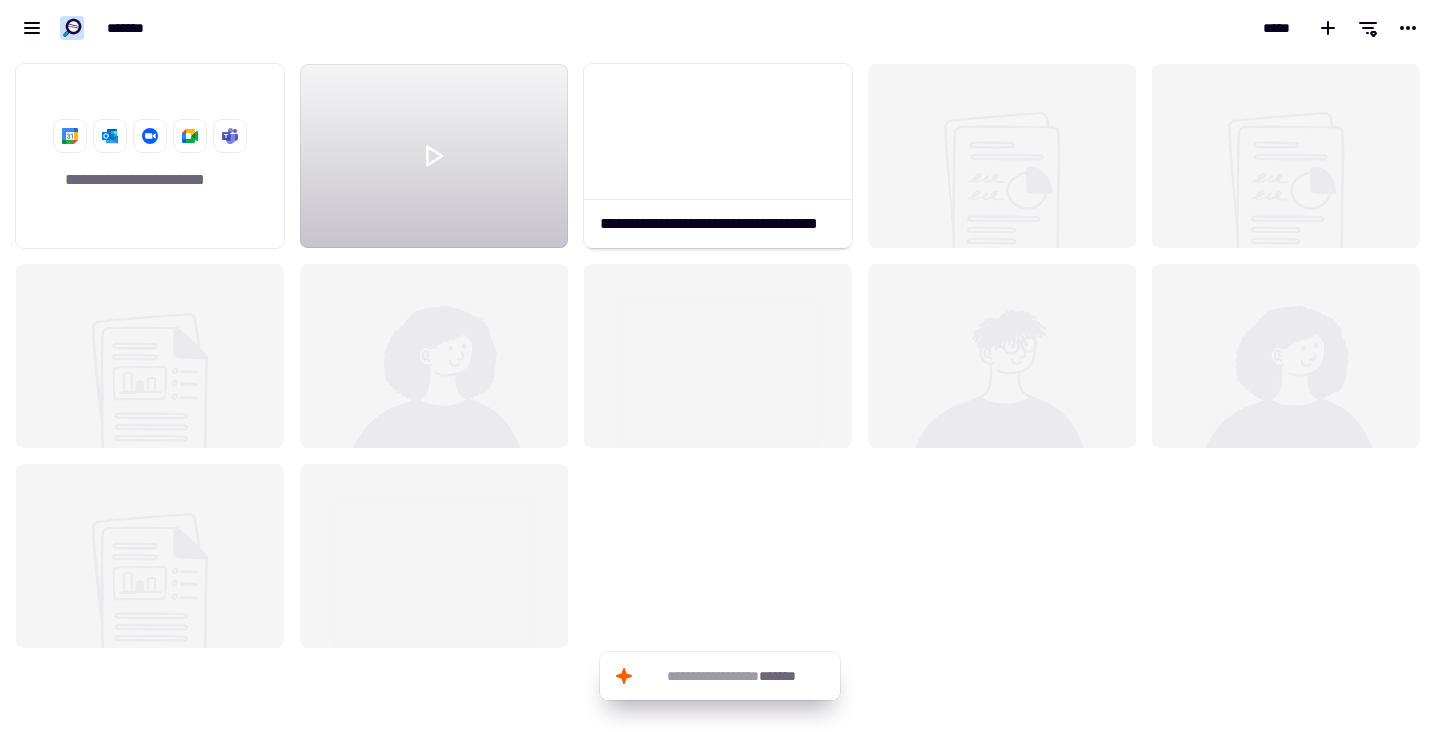 scroll, scrollTop: 1, scrollLeft: 1, axis: both 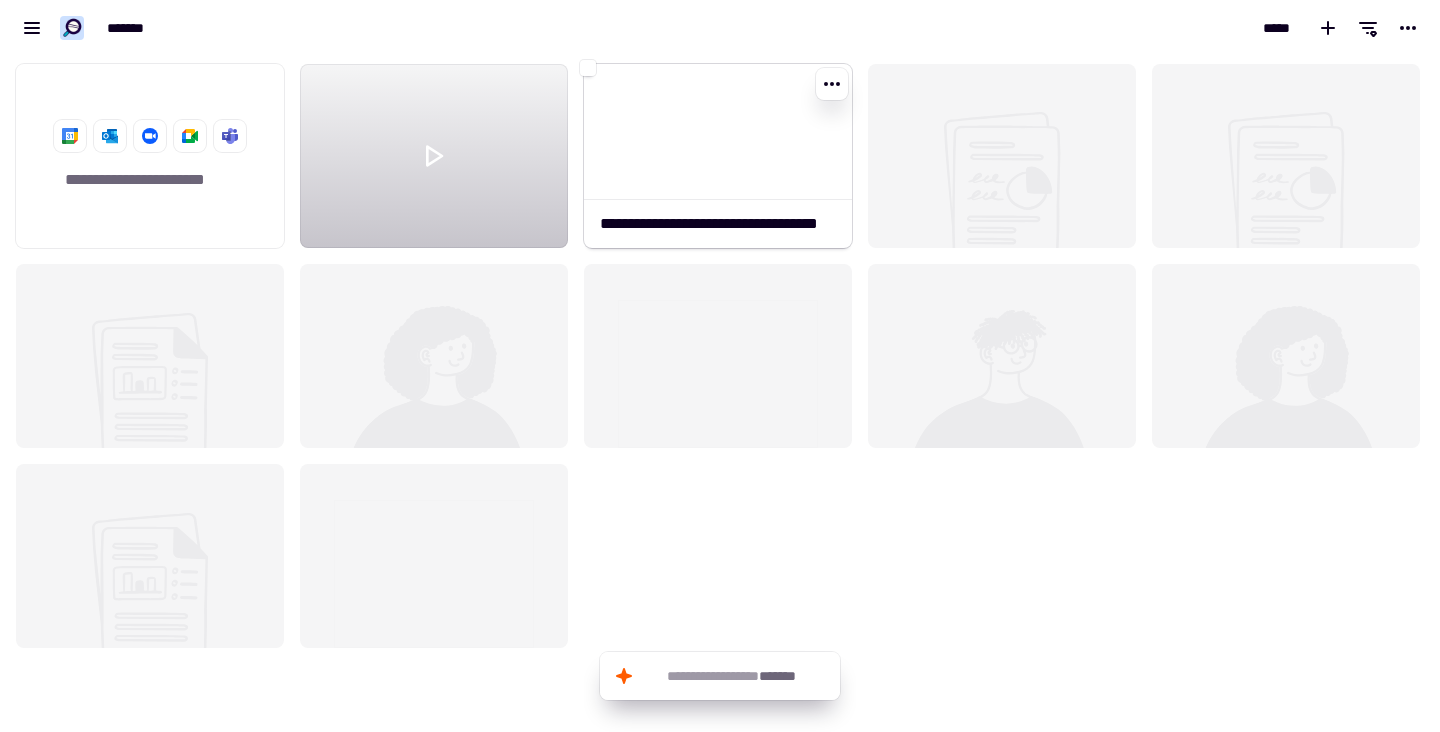 click 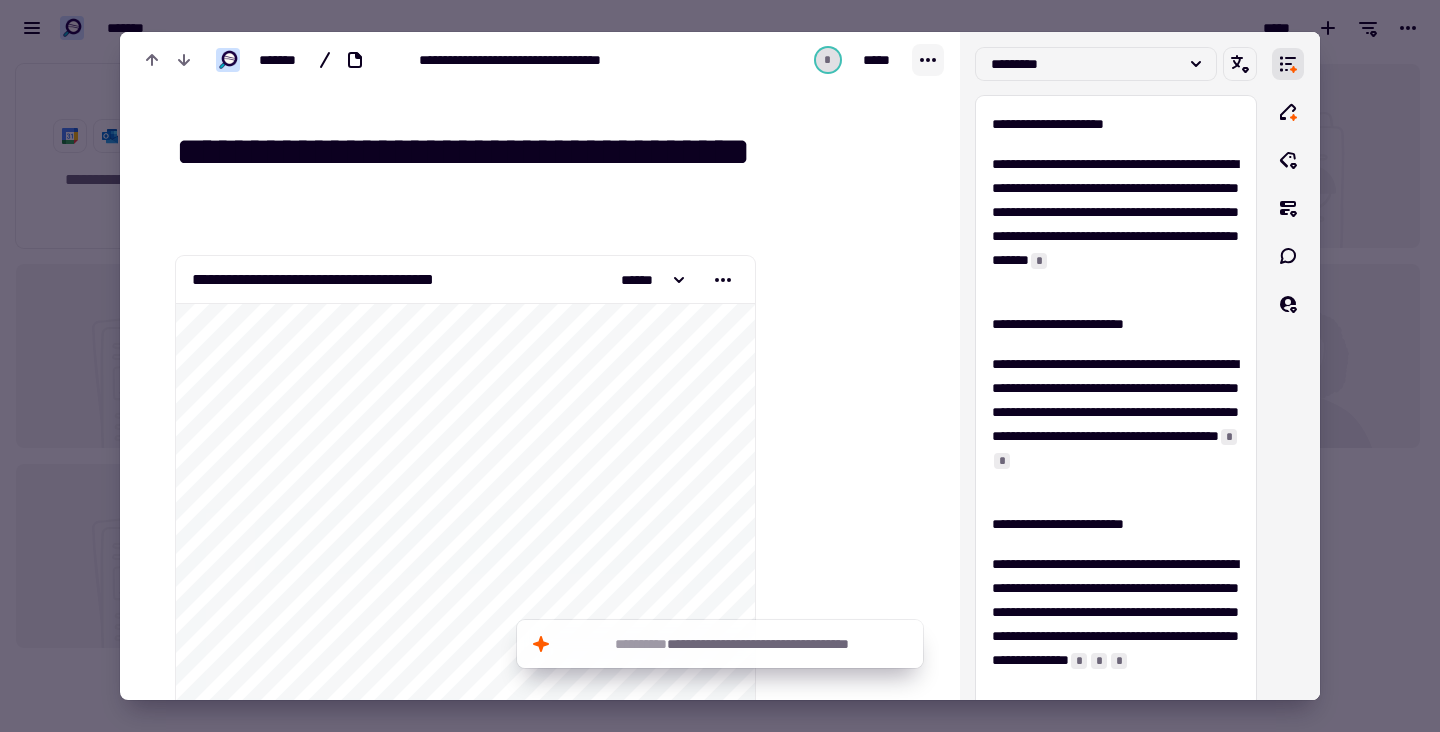 click 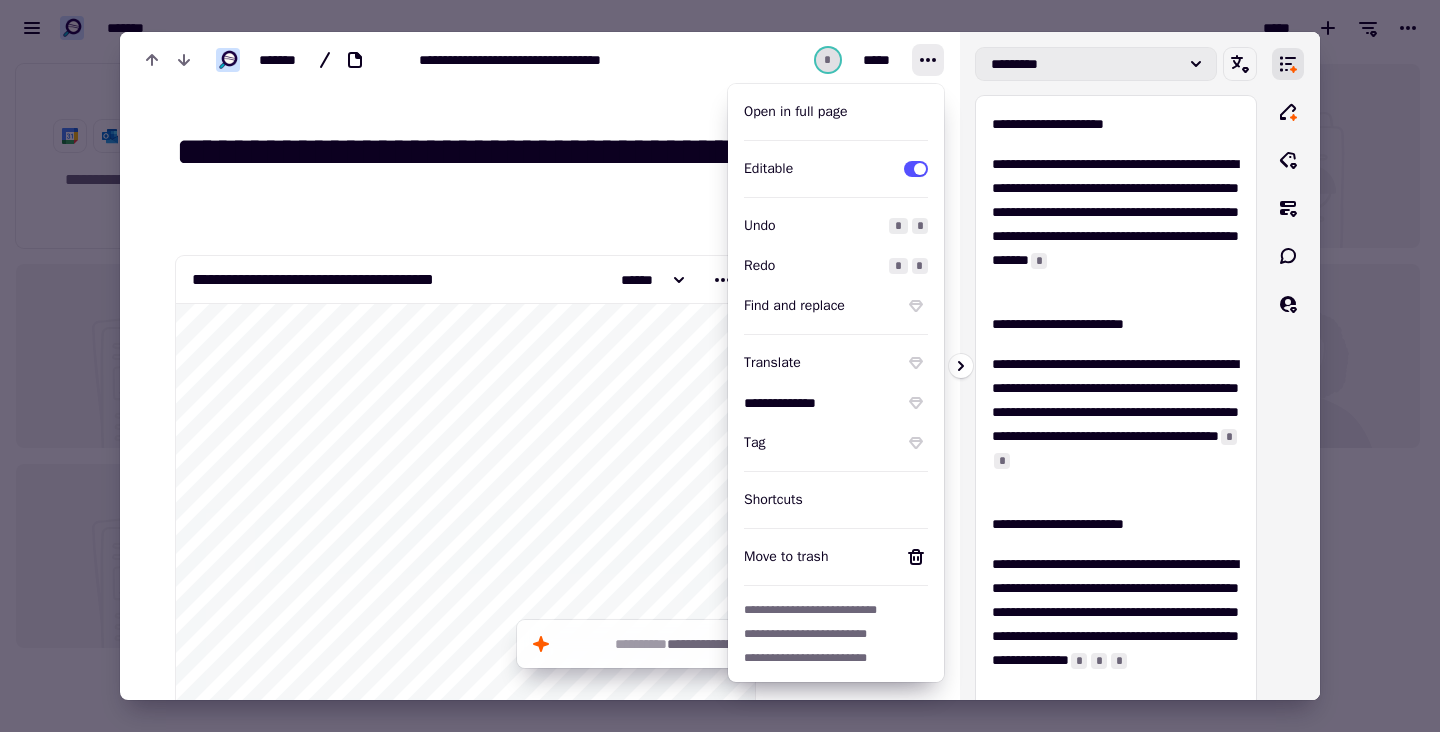 click on "*********" 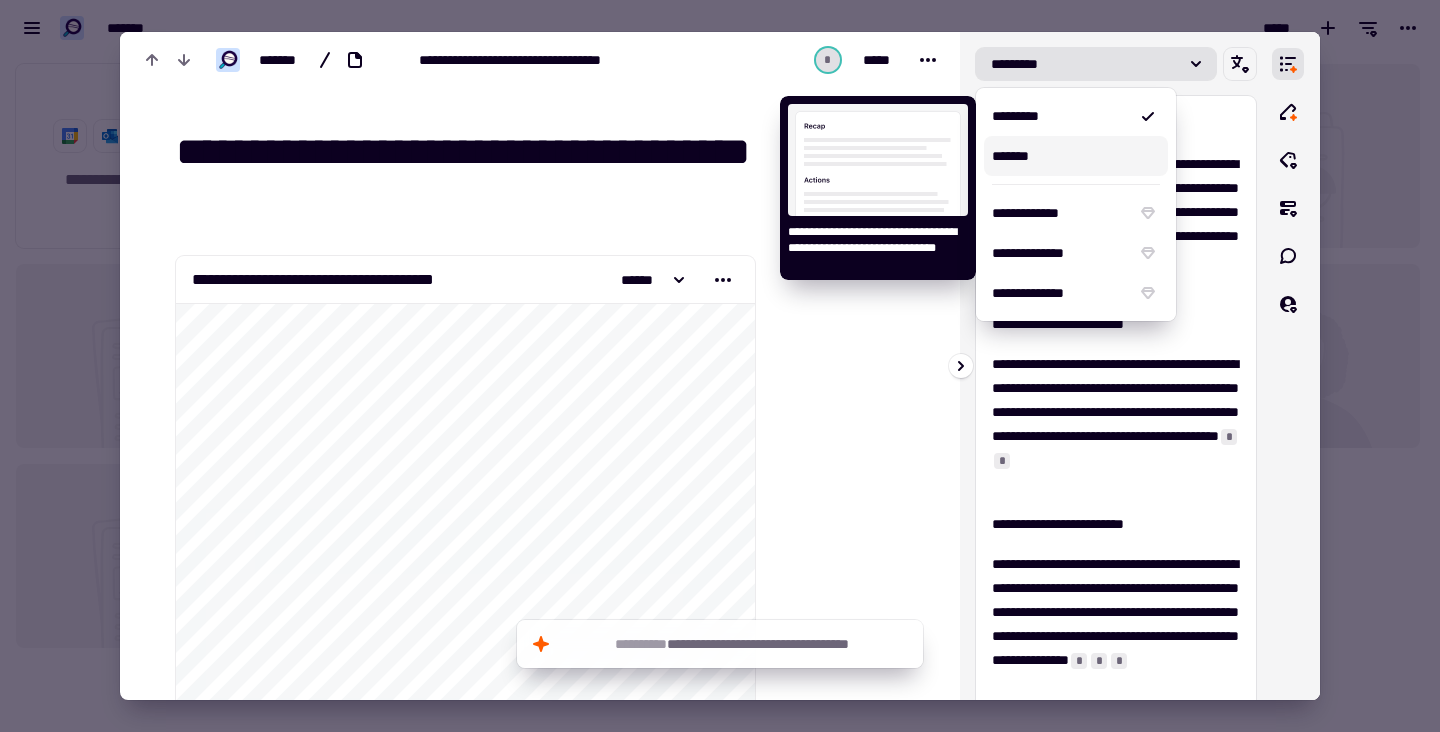 click on "*******" at bounding box center (1076, 156) 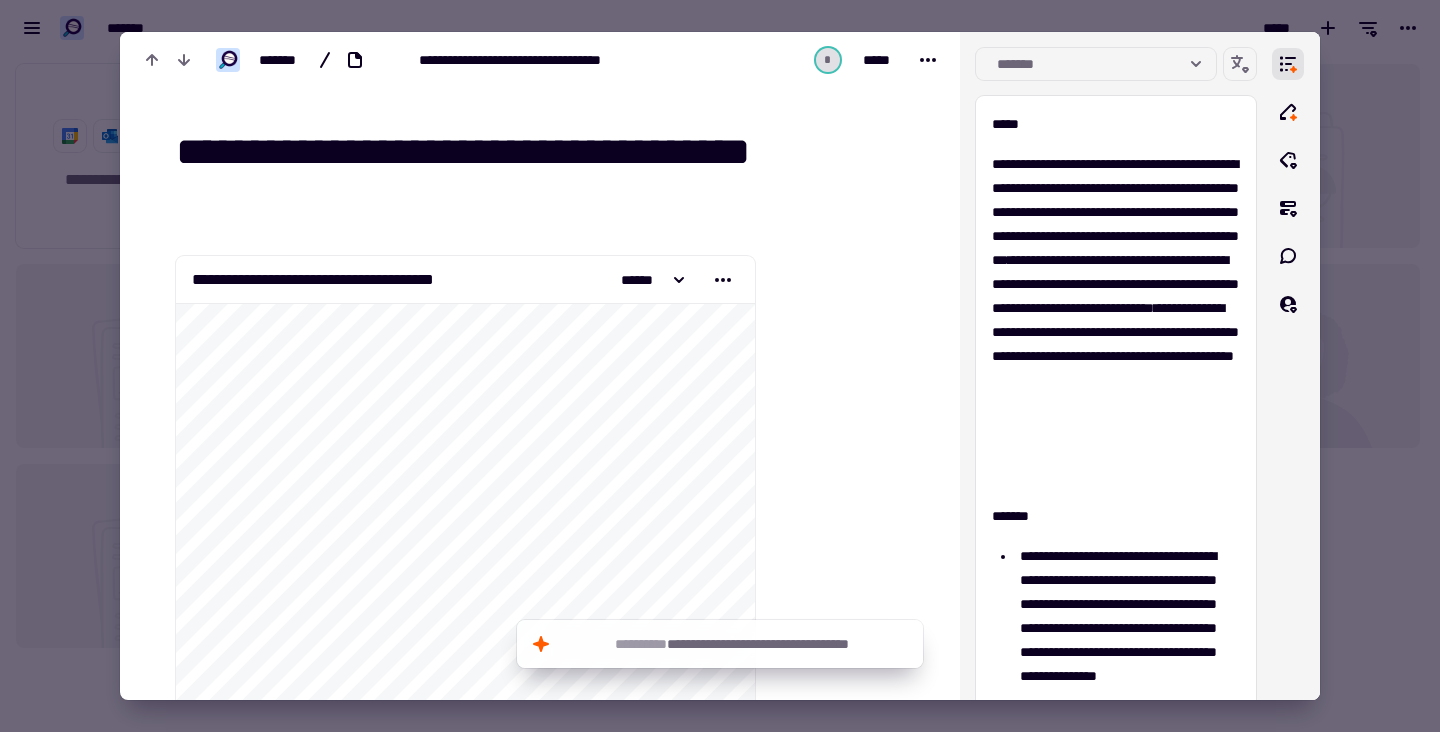 scroll, scrollTop: 0, scrollLeft: 0, axis: both 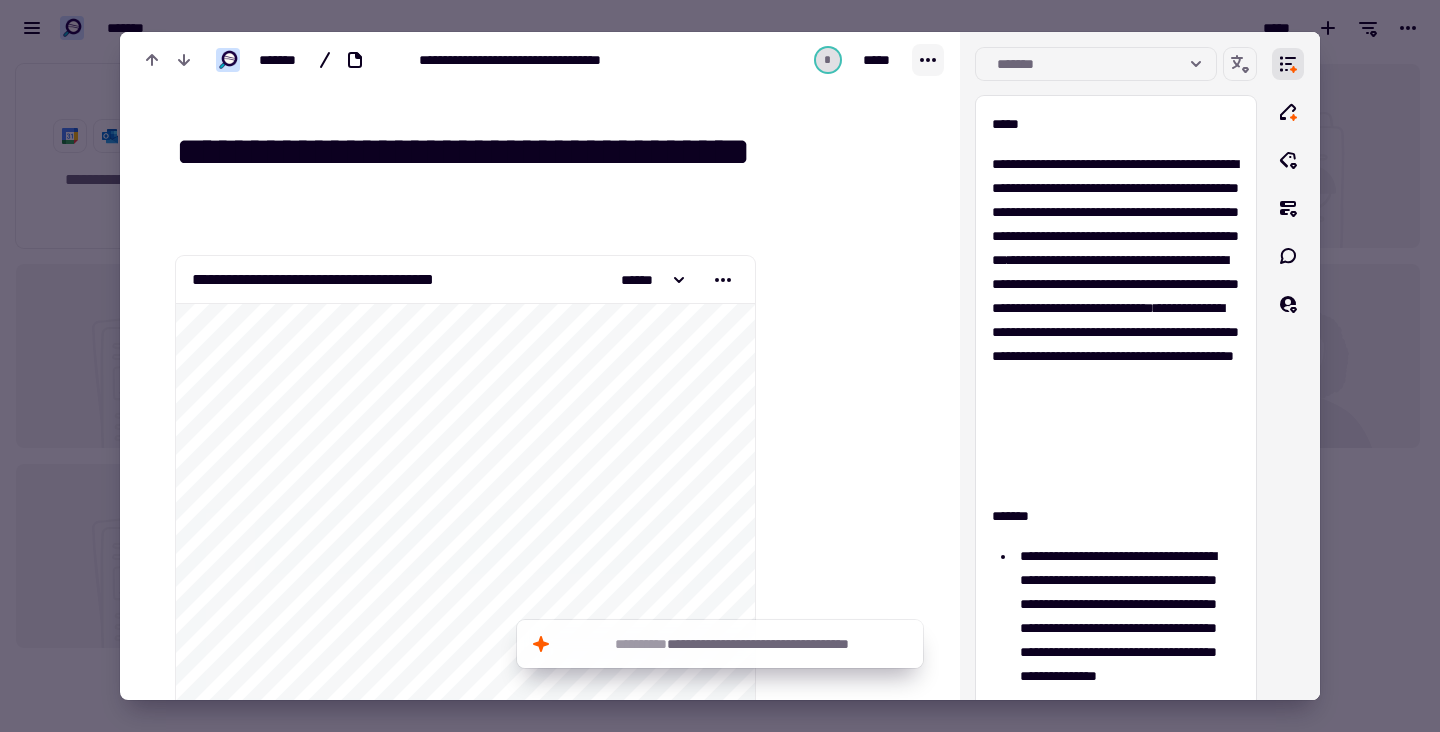 click 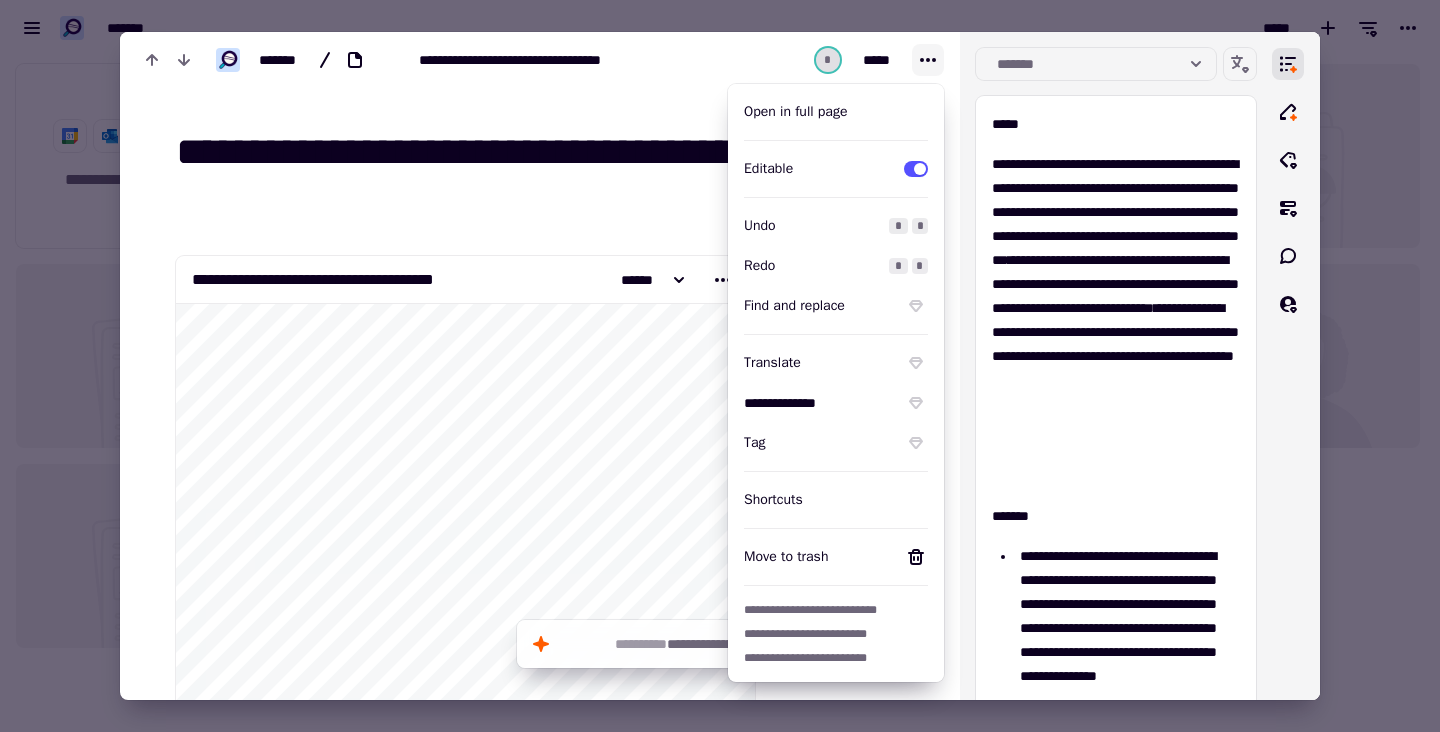 click 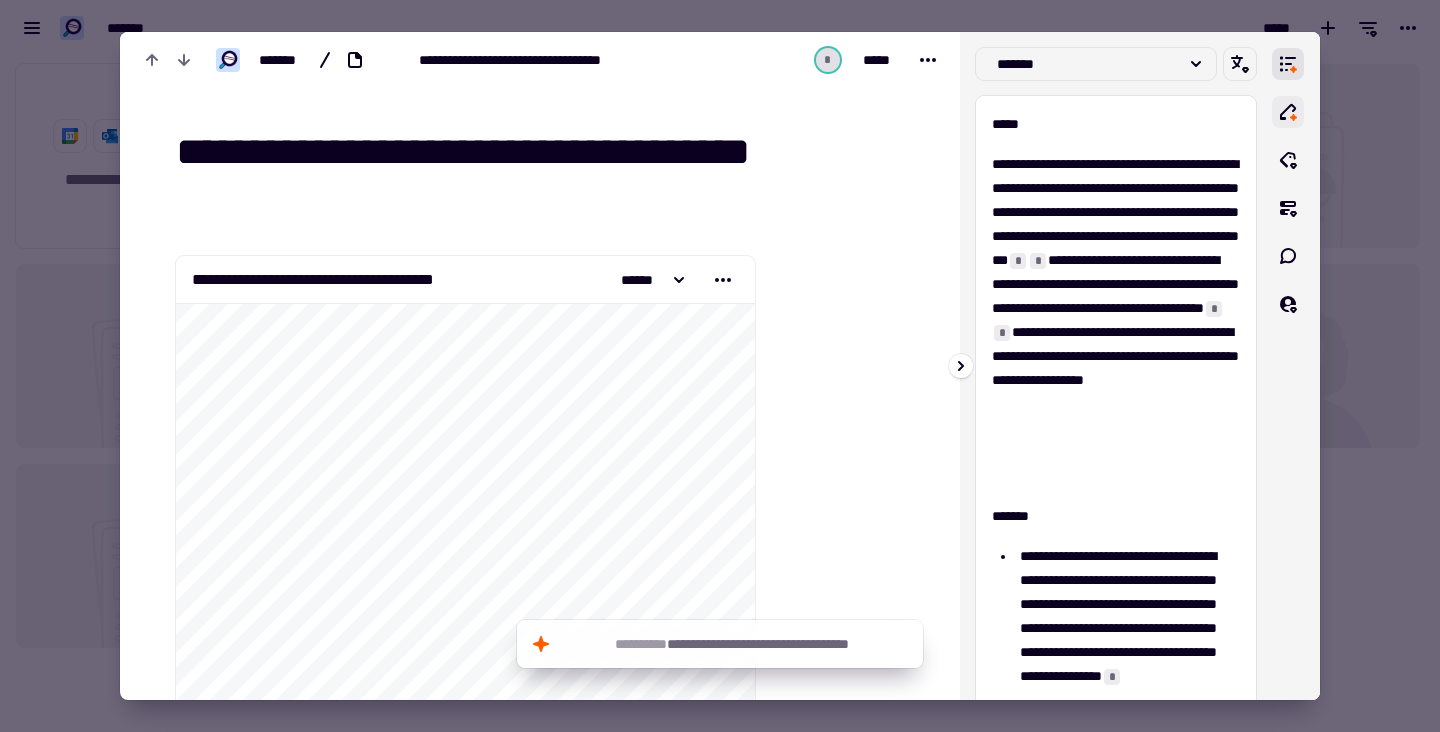 click 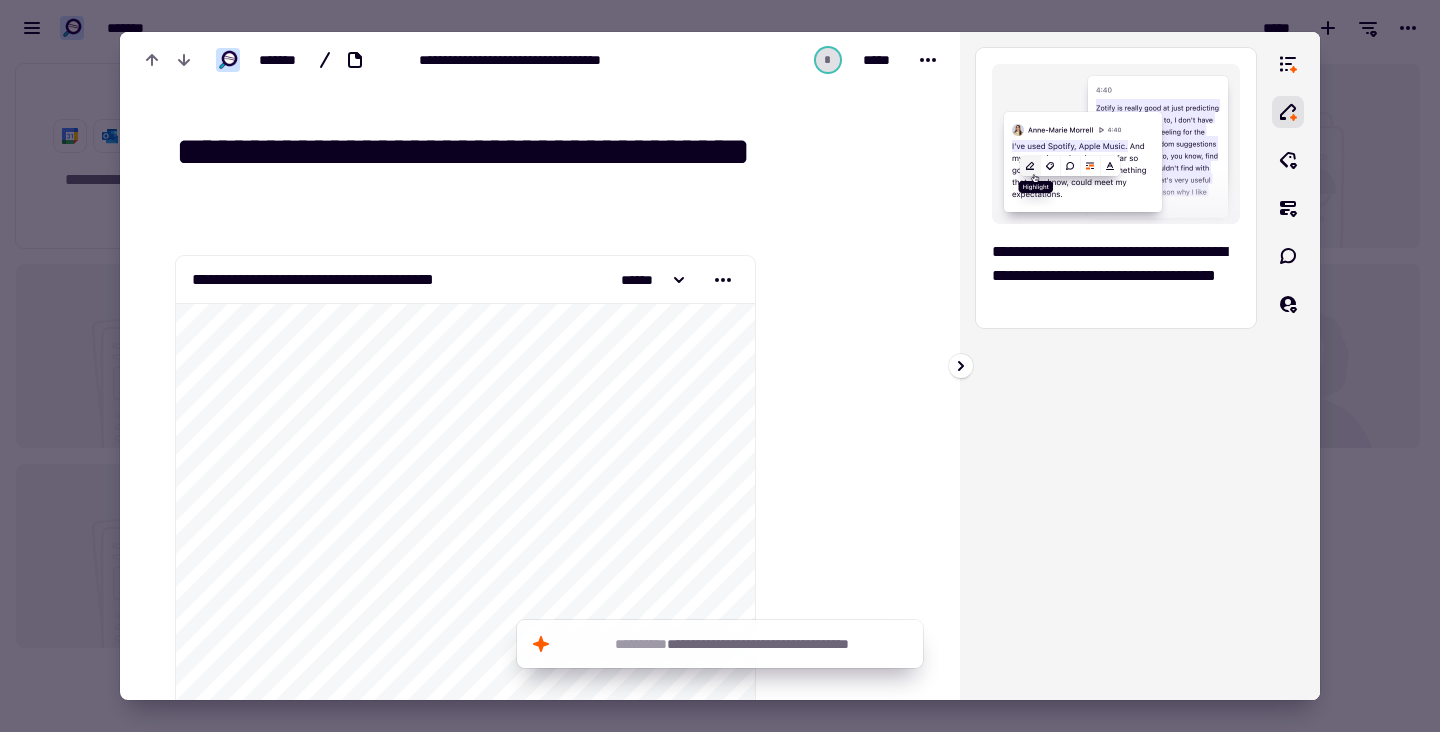 click at bounding box center [1116, 144] 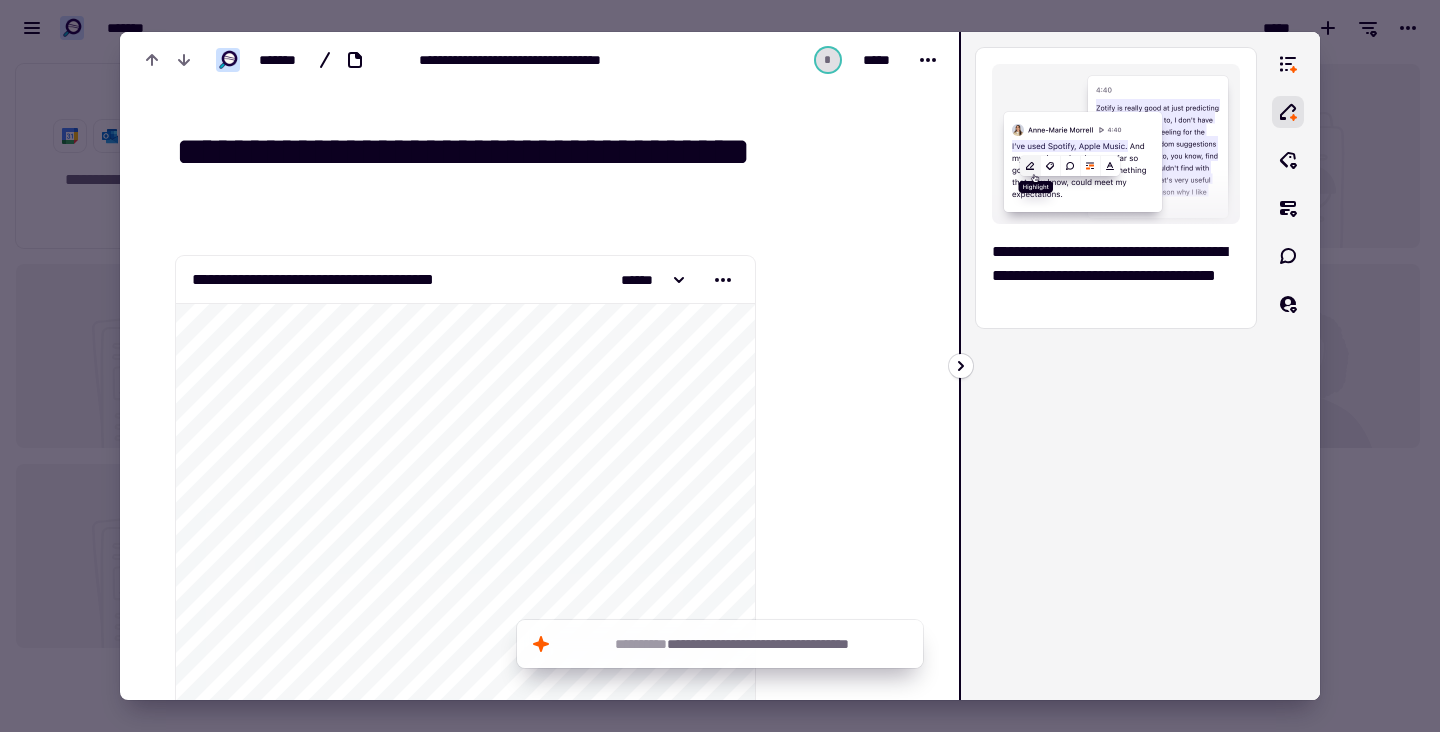 click 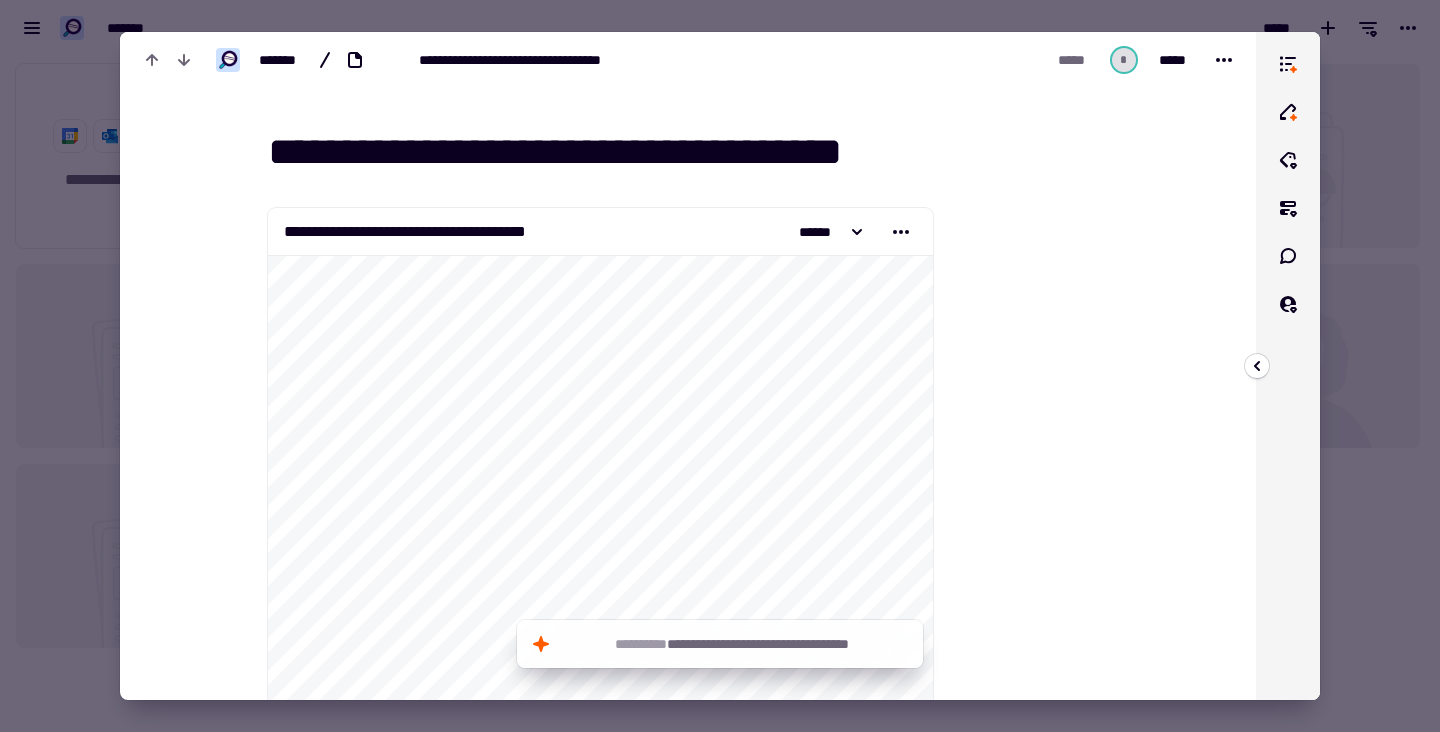 scroll, scrollTop: 0, scrollLeft: 0, axis: both 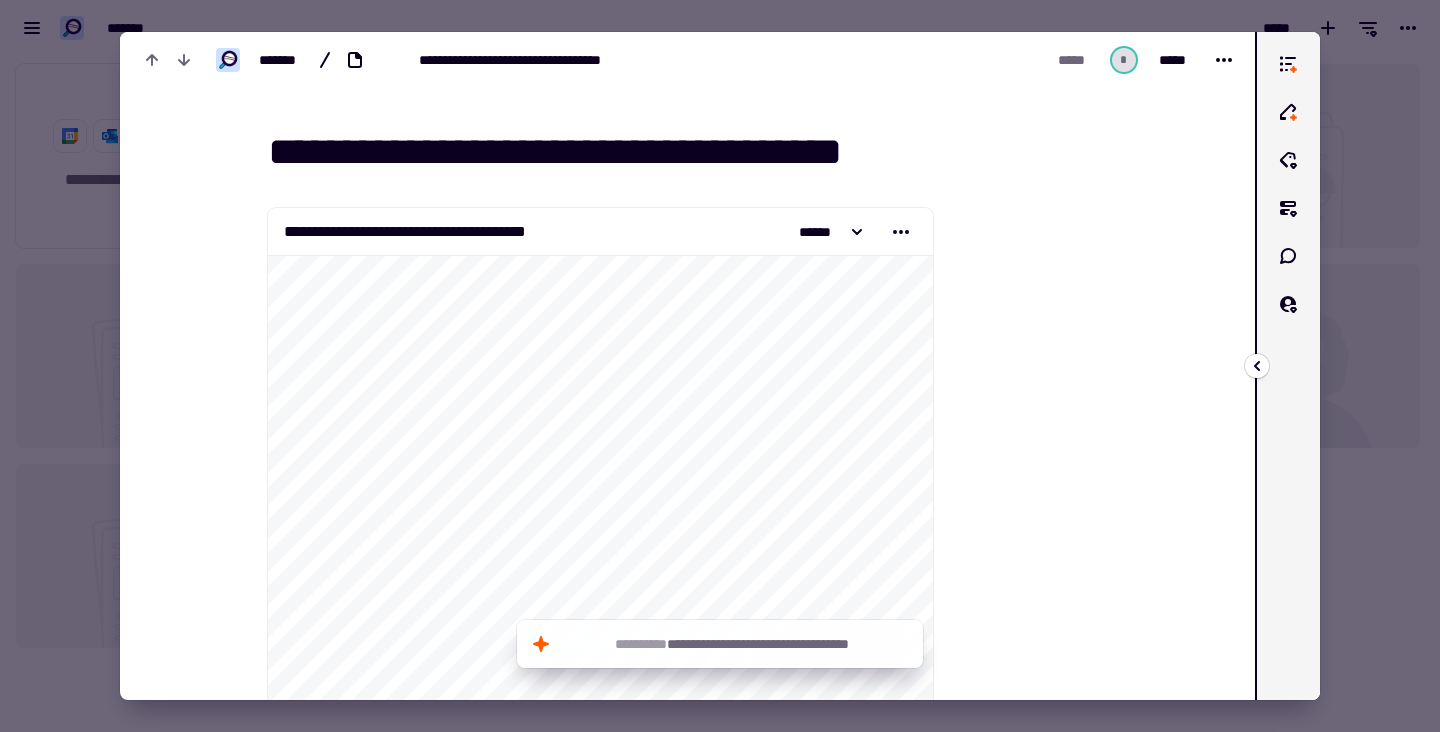 click 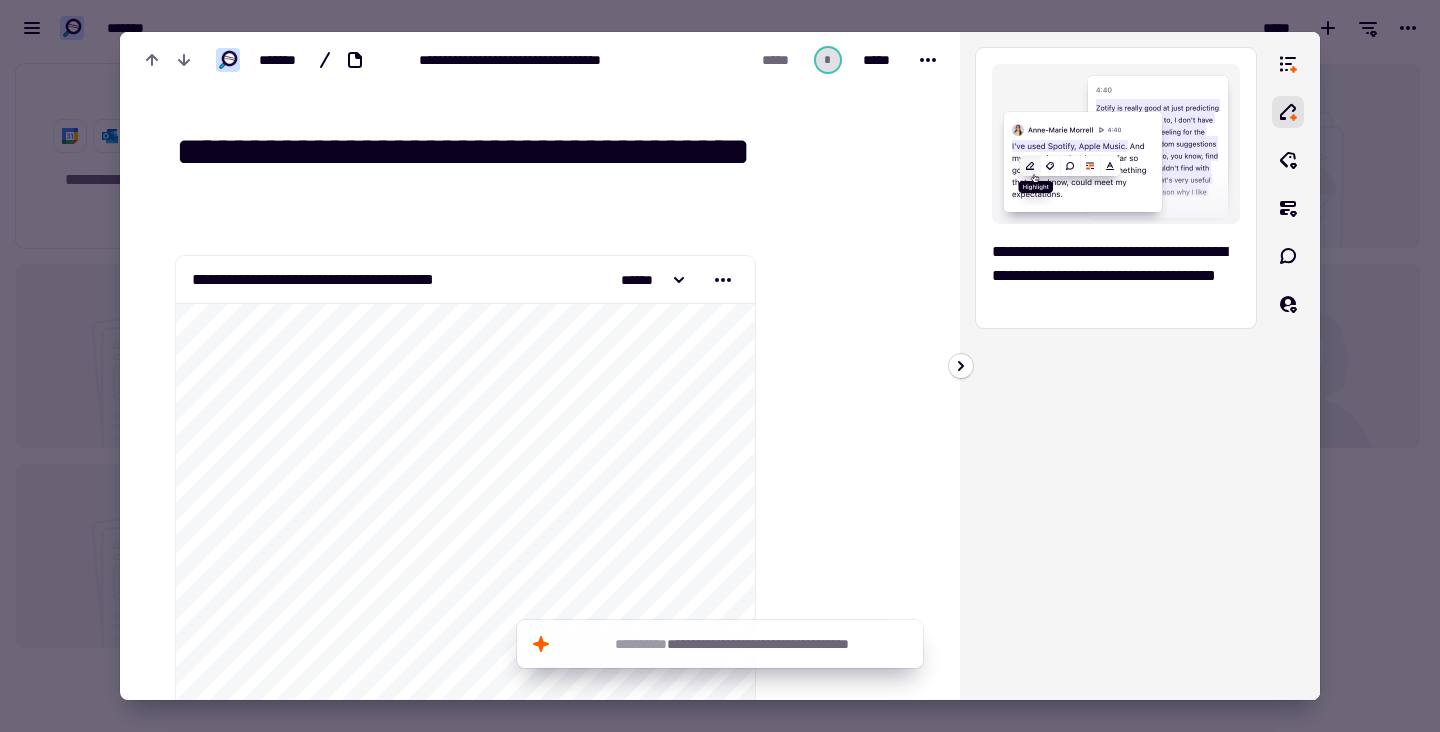 click at bounding box center (1116, 144) 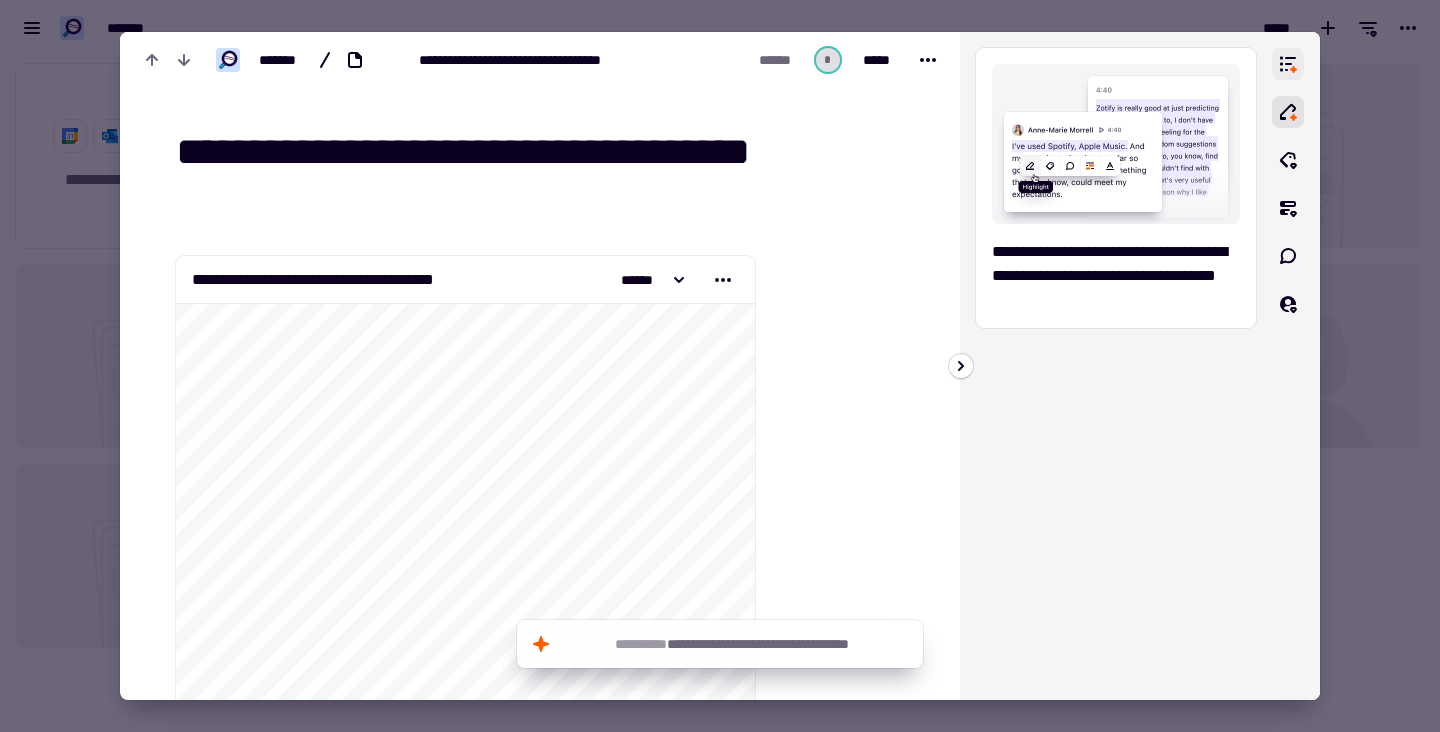 click 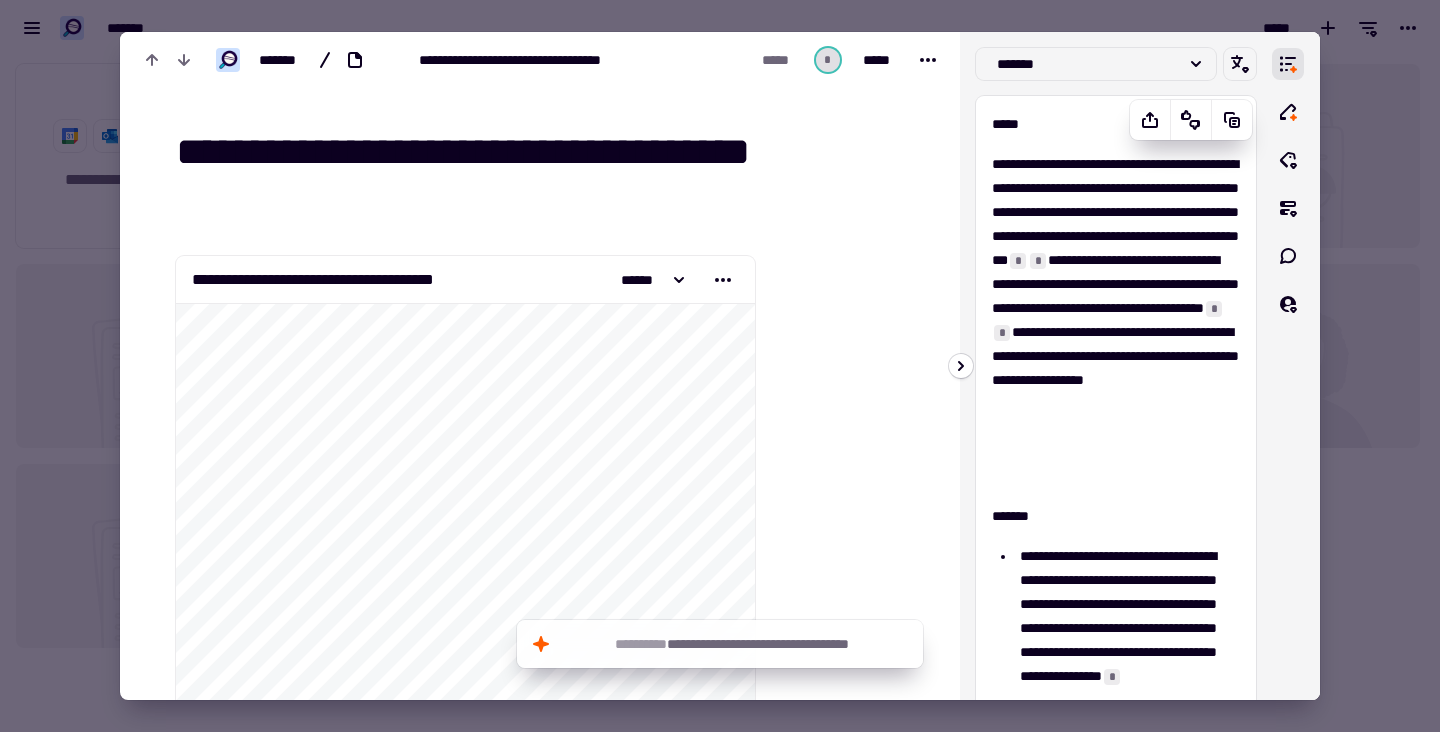 scroll, scrollTop: 0, scrollLeft: 0, axis: both 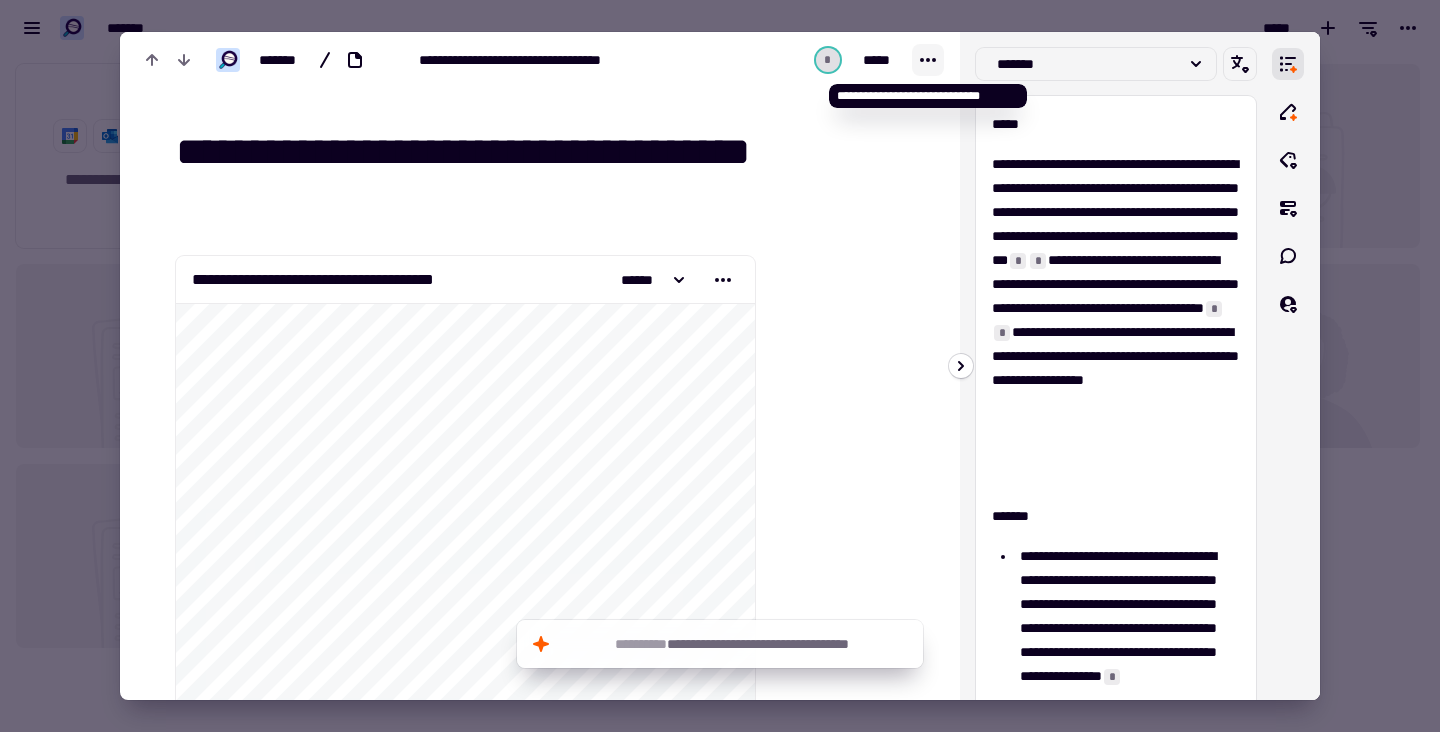 click 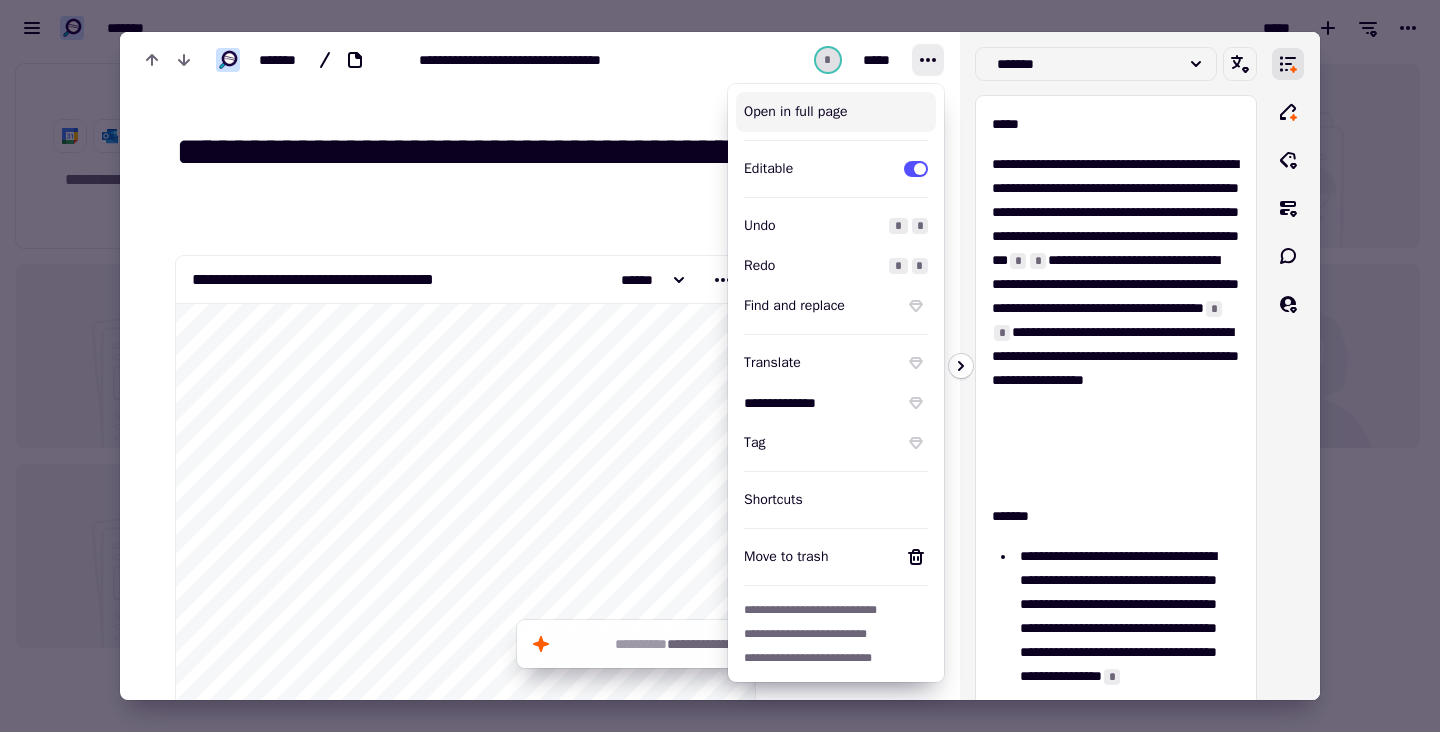 click on "Open in full page" at bounding box center (836, 112) 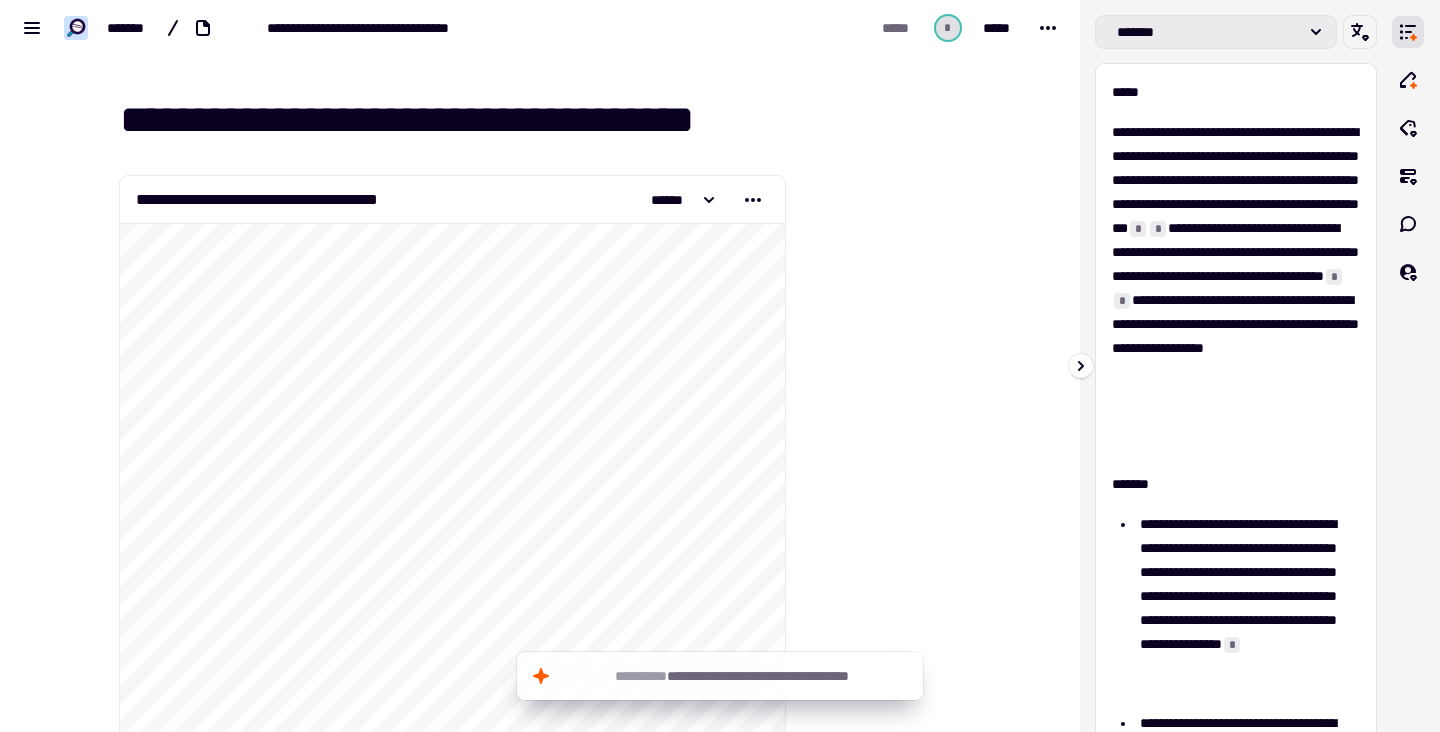 click 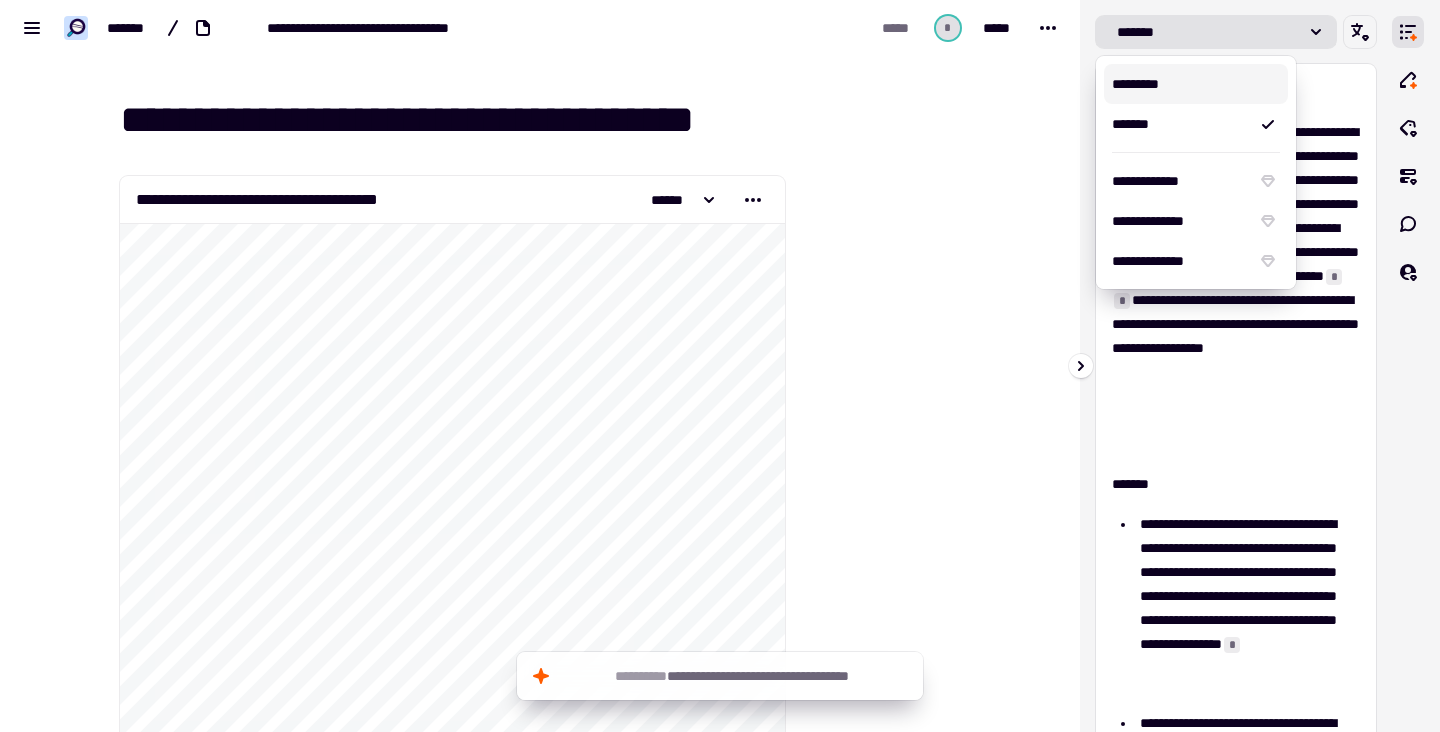 click on "*********" at bounding box center (1196, 84) 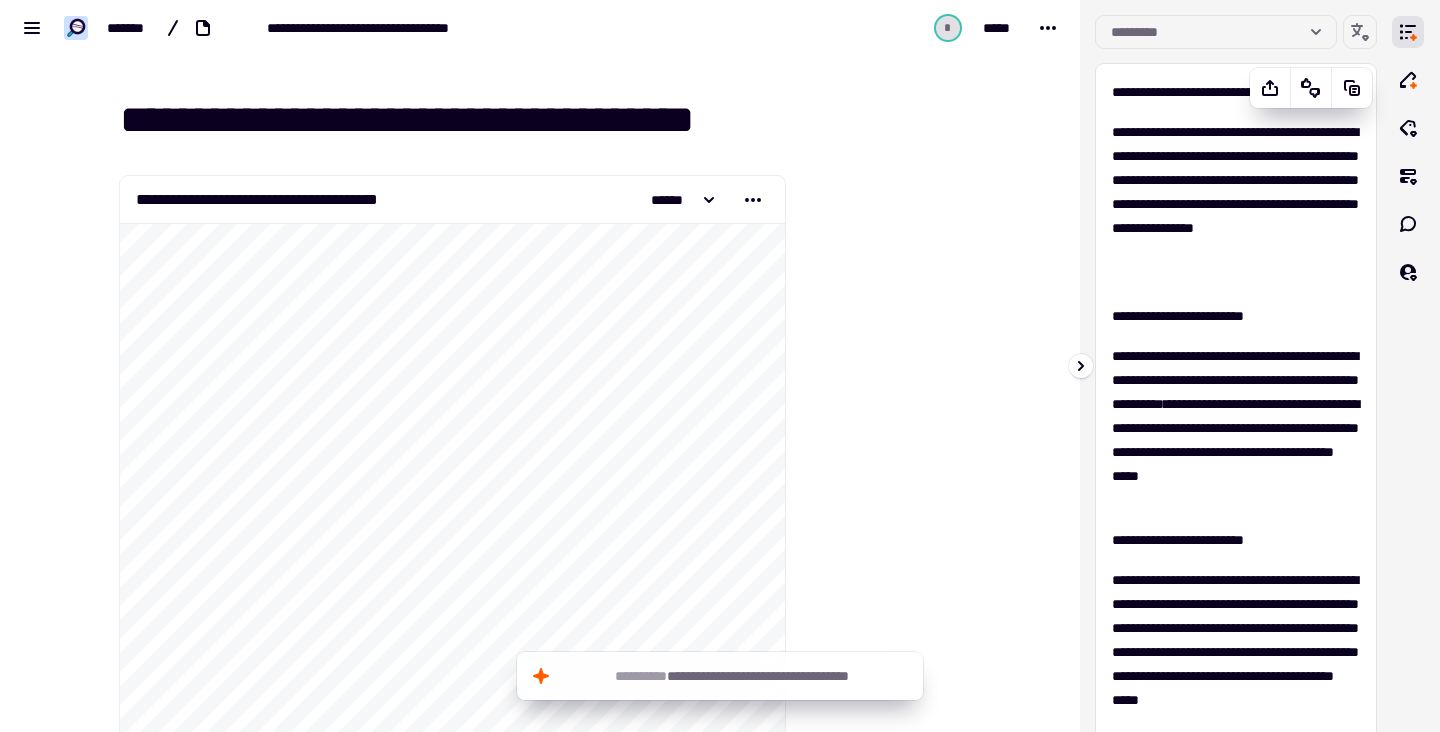 scroll, scrollTop: 0, scrollLeft: 0, axis: both 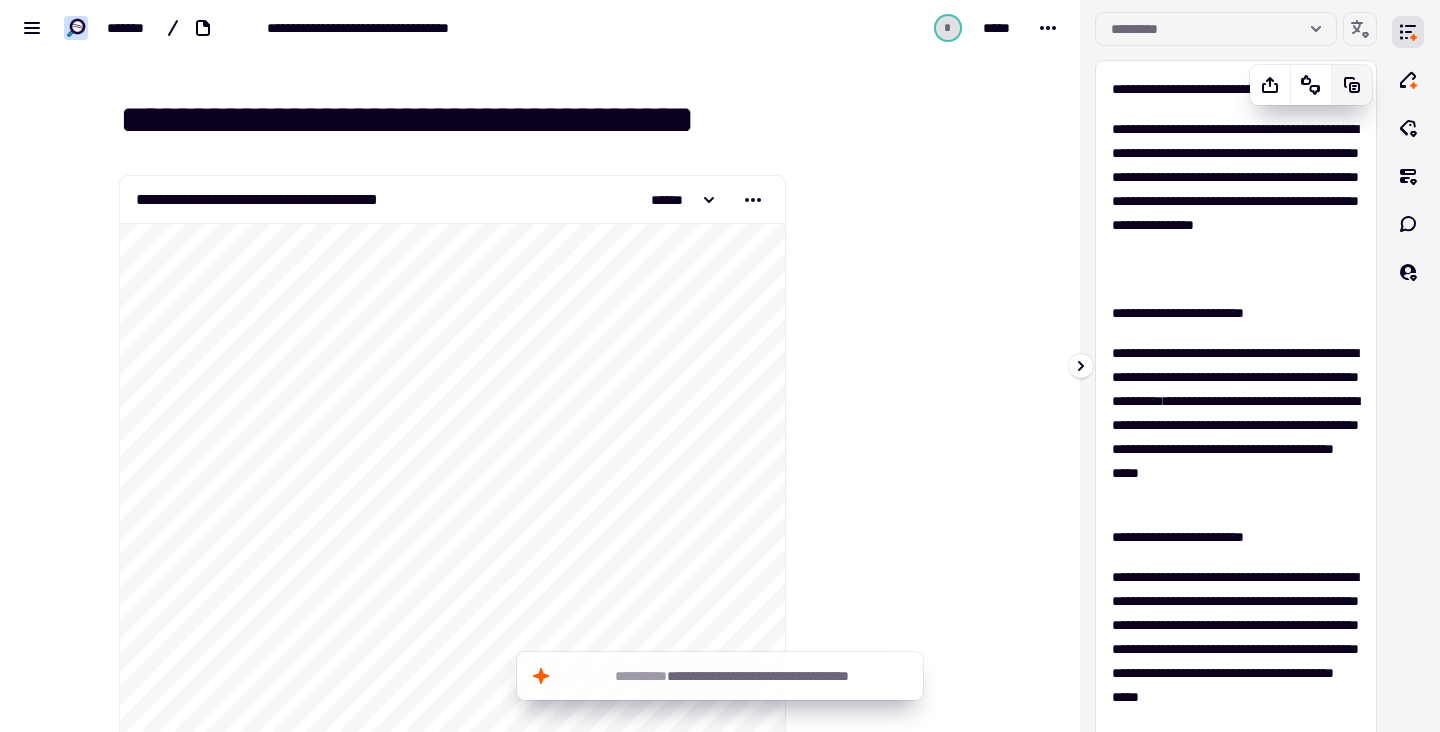 click 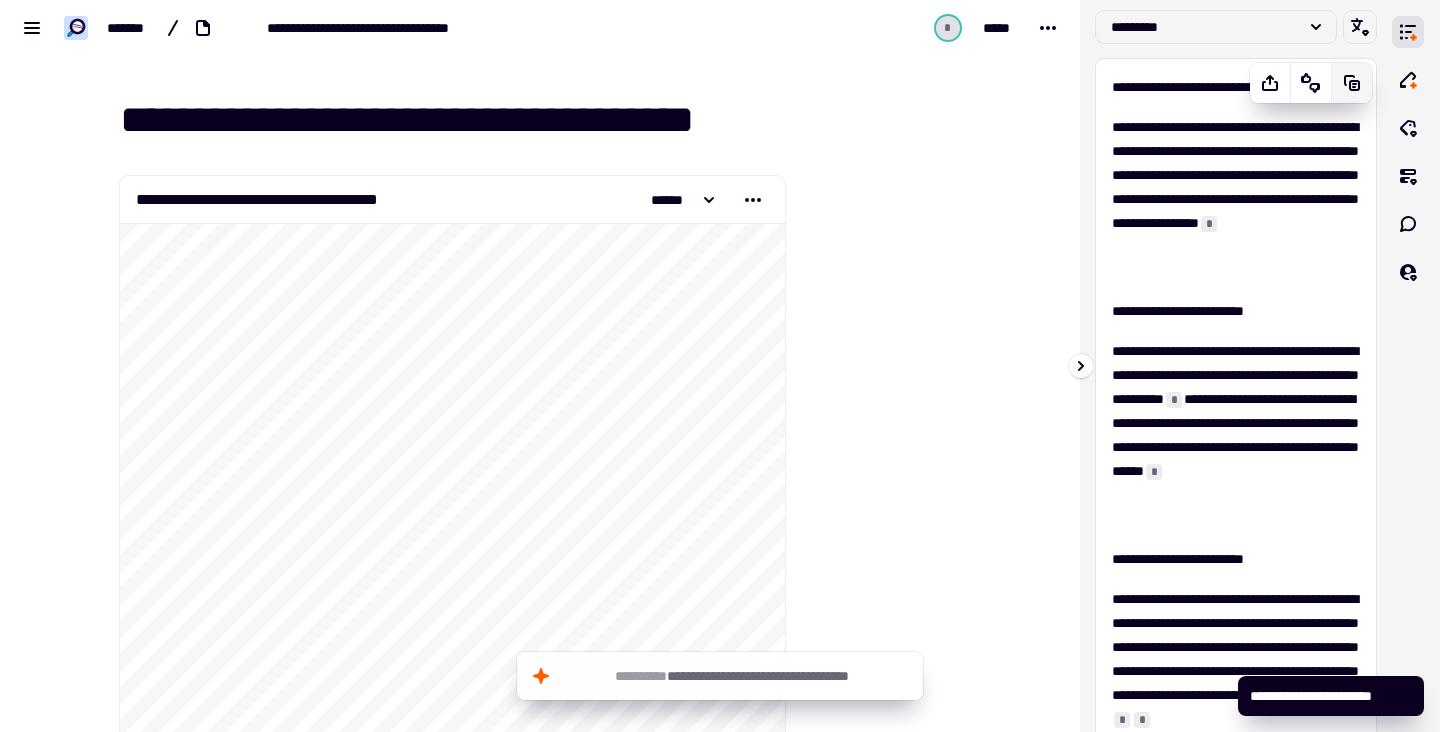 scroll, scrollTop: 0, scrollLeft: 0, axis: both 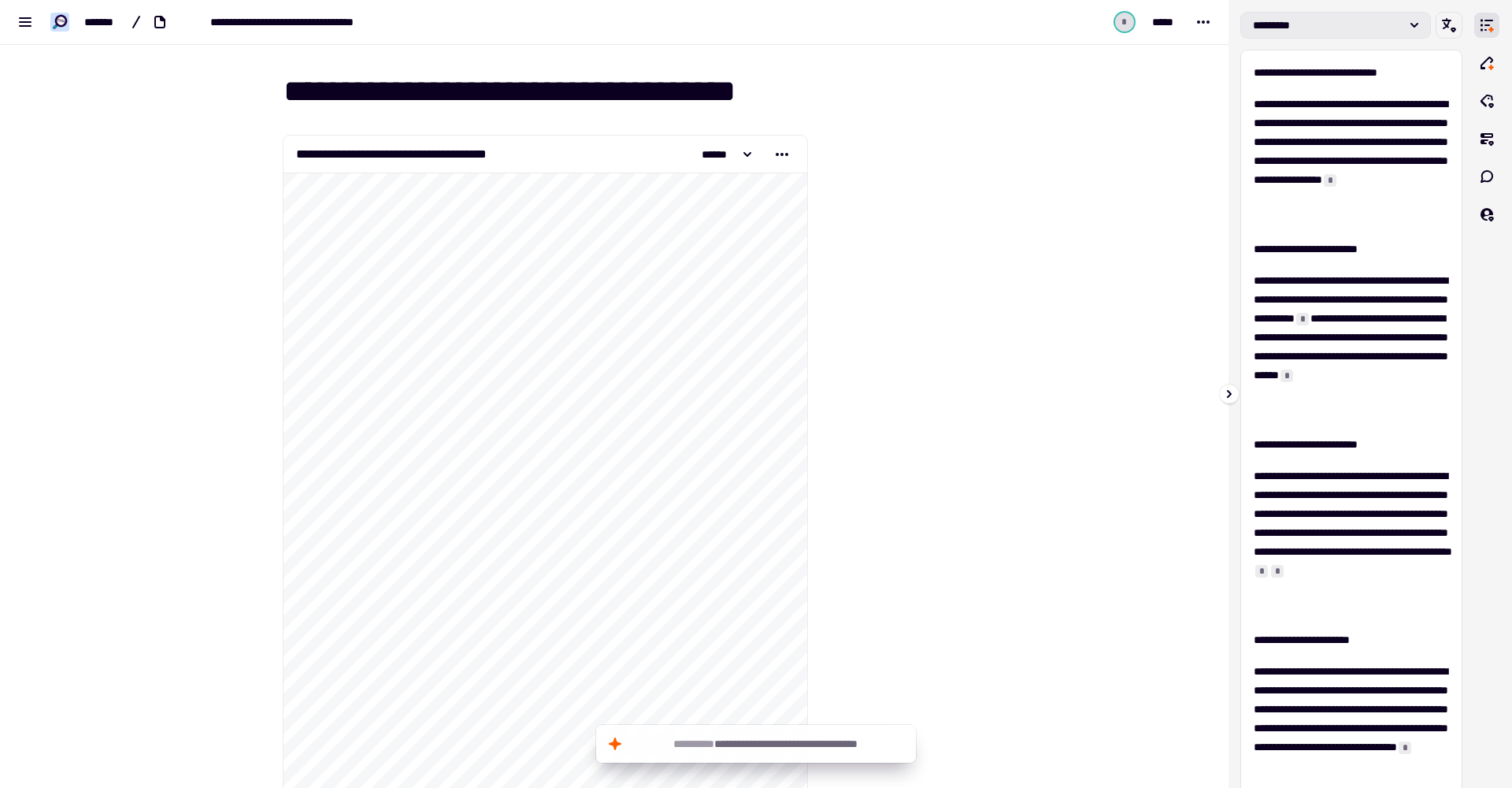click on "*********" 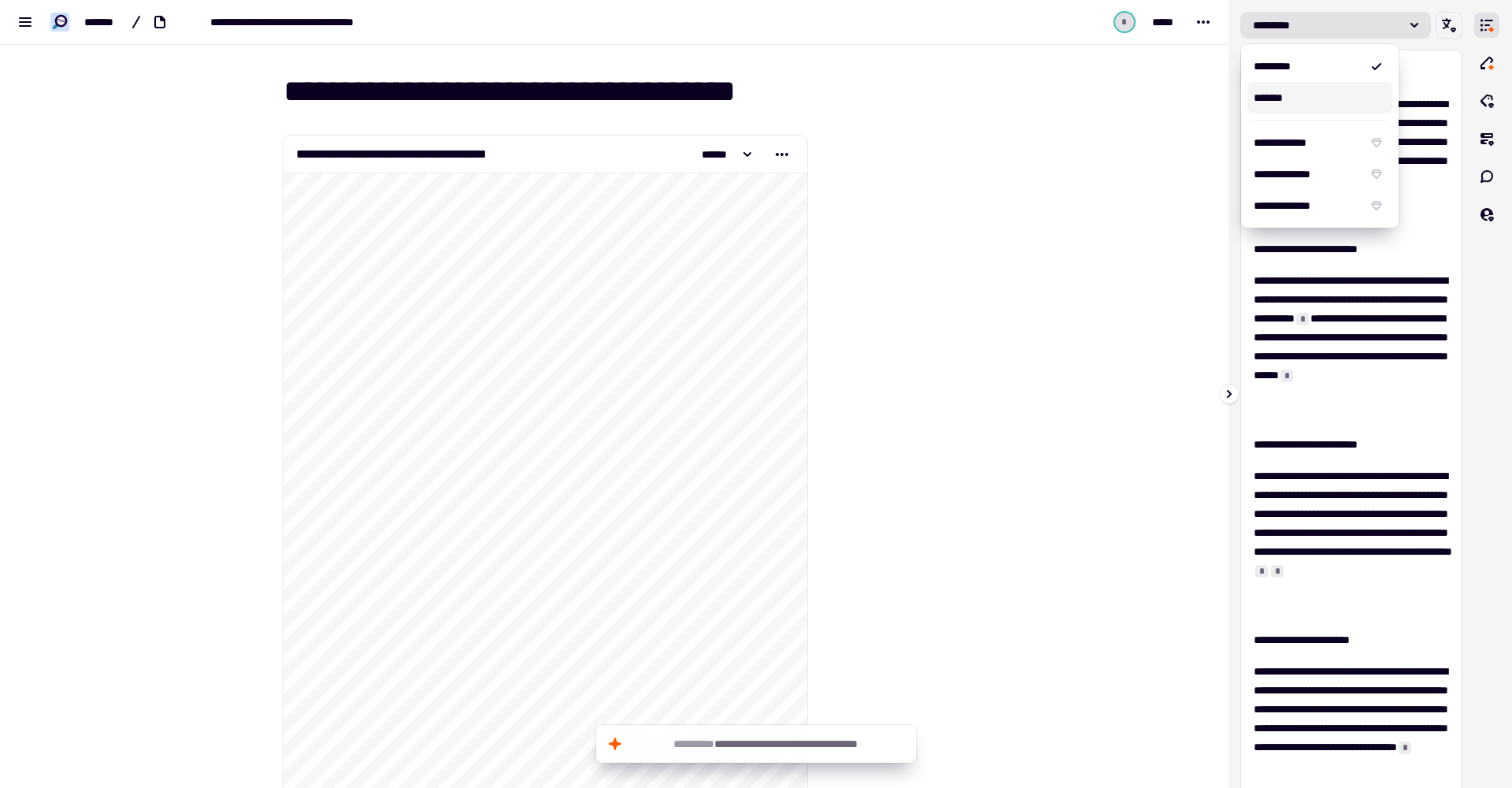click on "*******" at bounding box center [1320, 98] 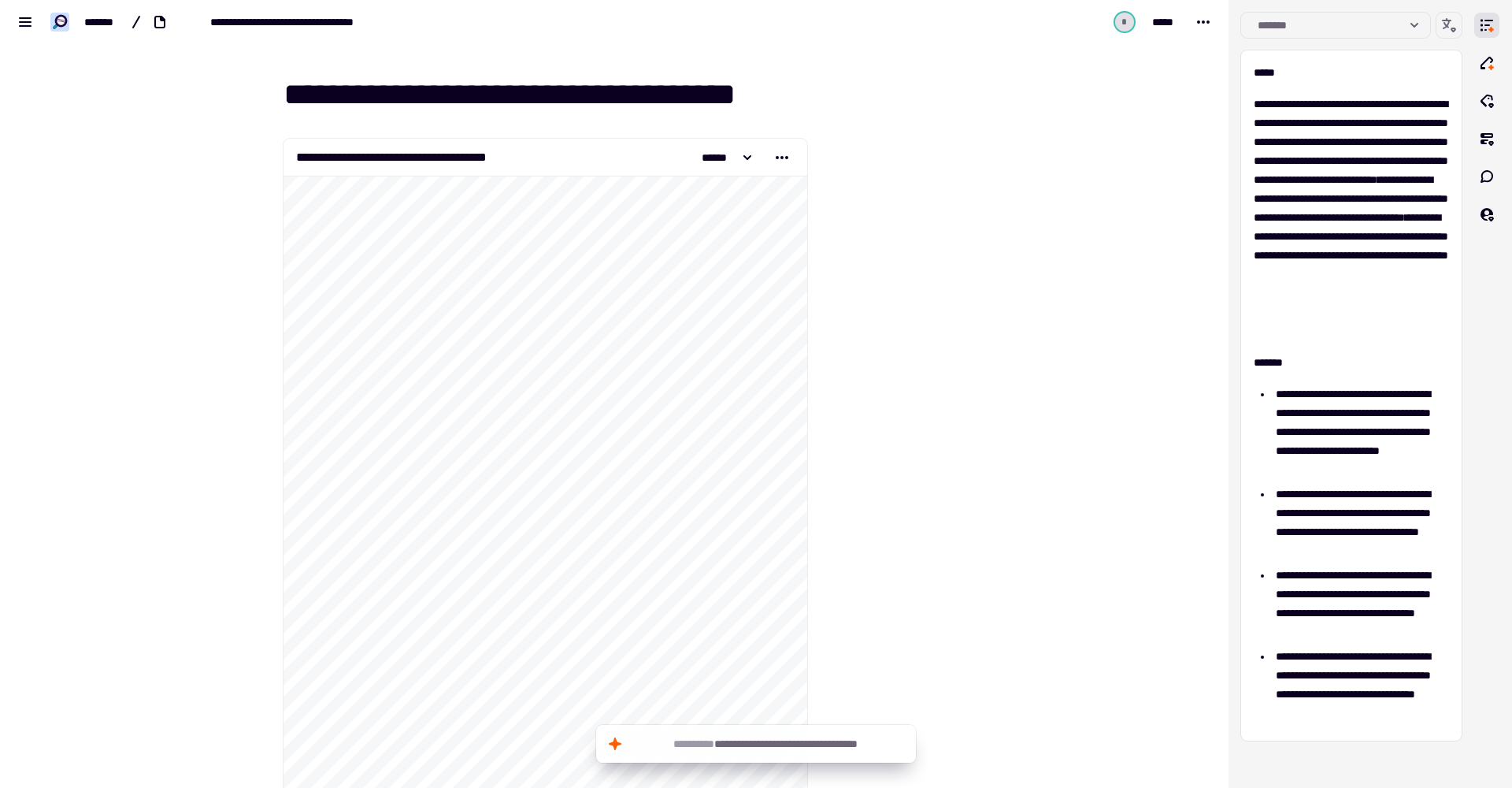 scroll, scrollTop: 0, scrollLeft: 0, axis: both 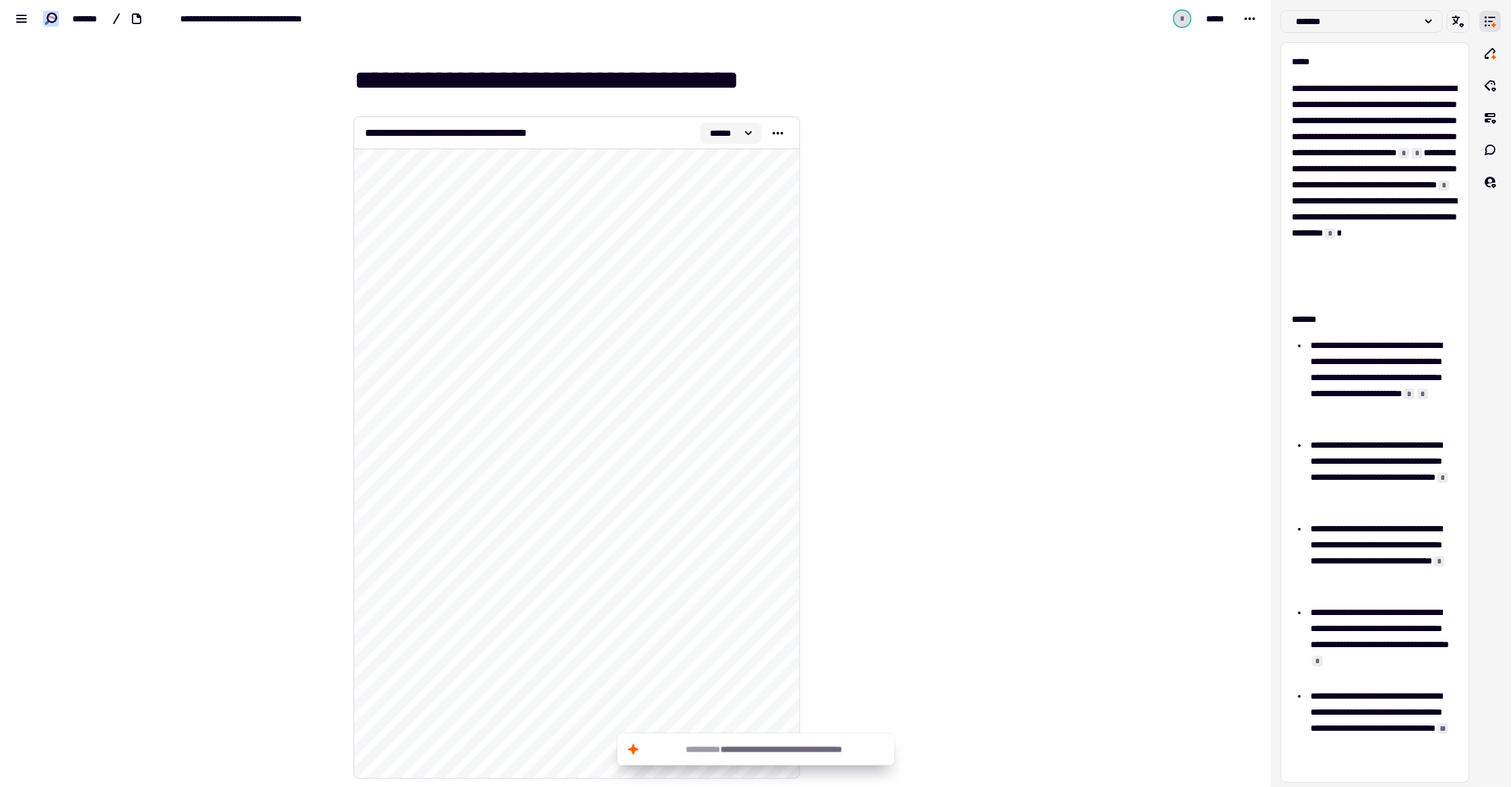 click on "******" 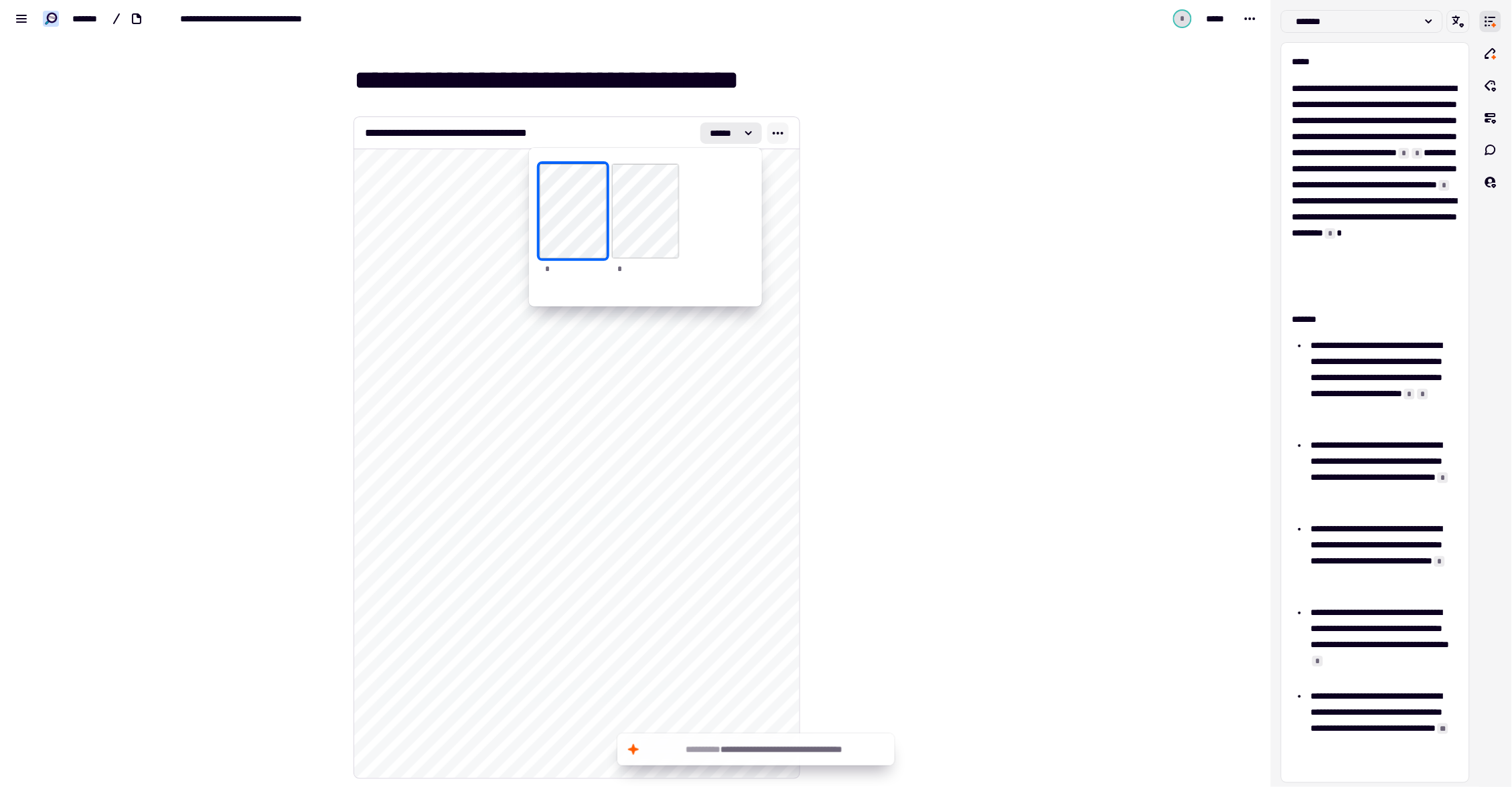 click 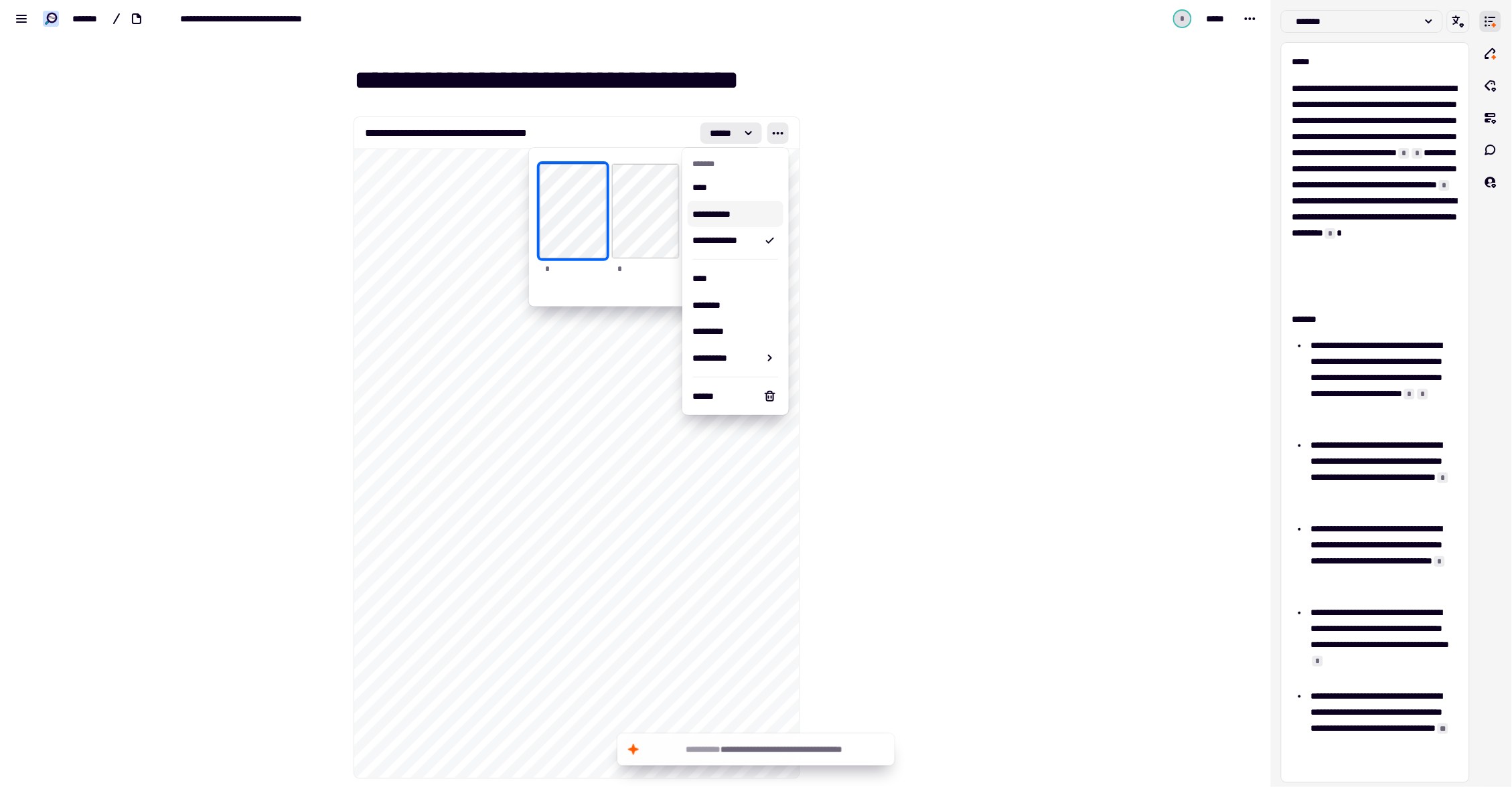 click on "**********" at bounding box center [733, 214] 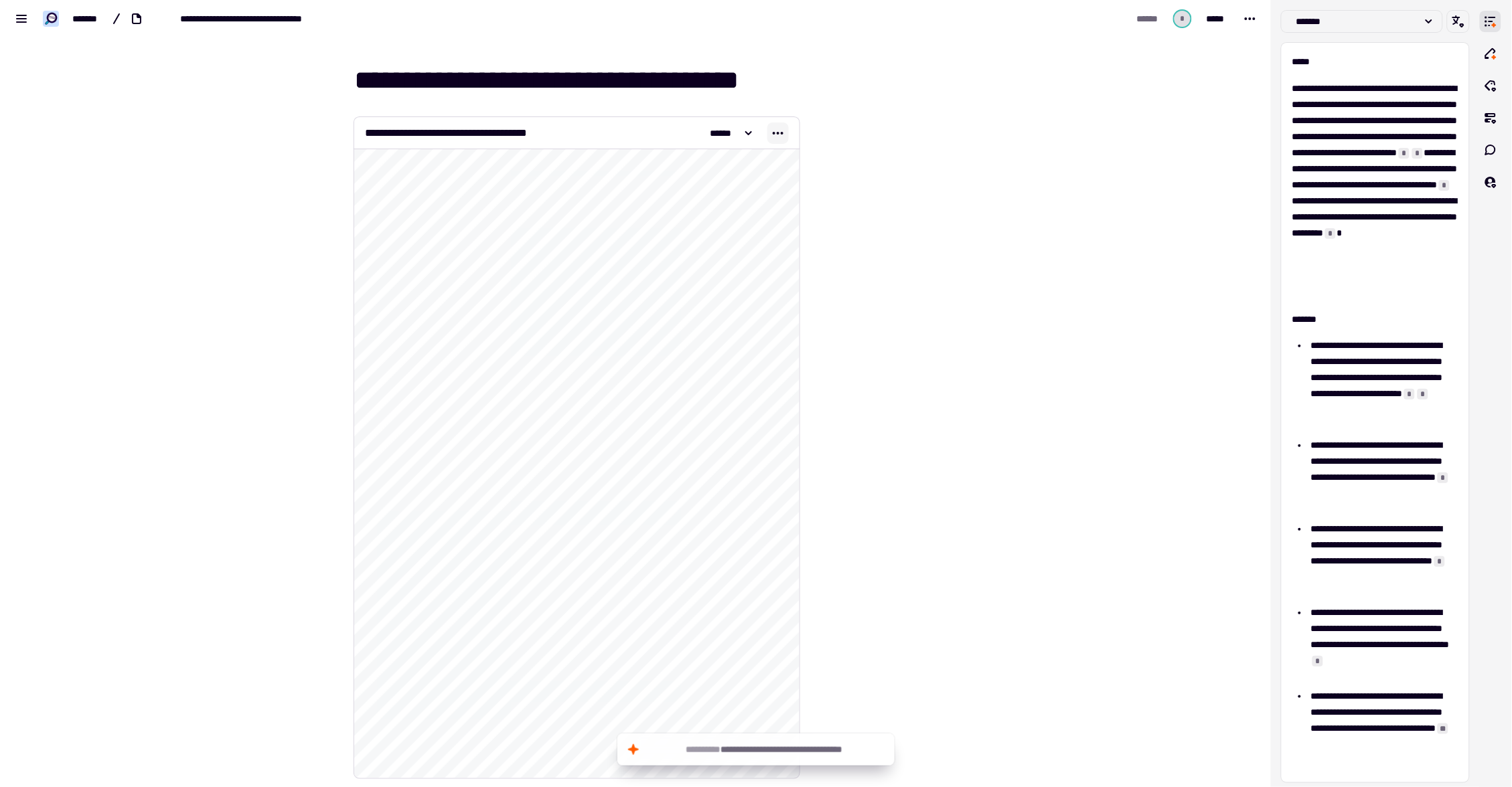 click 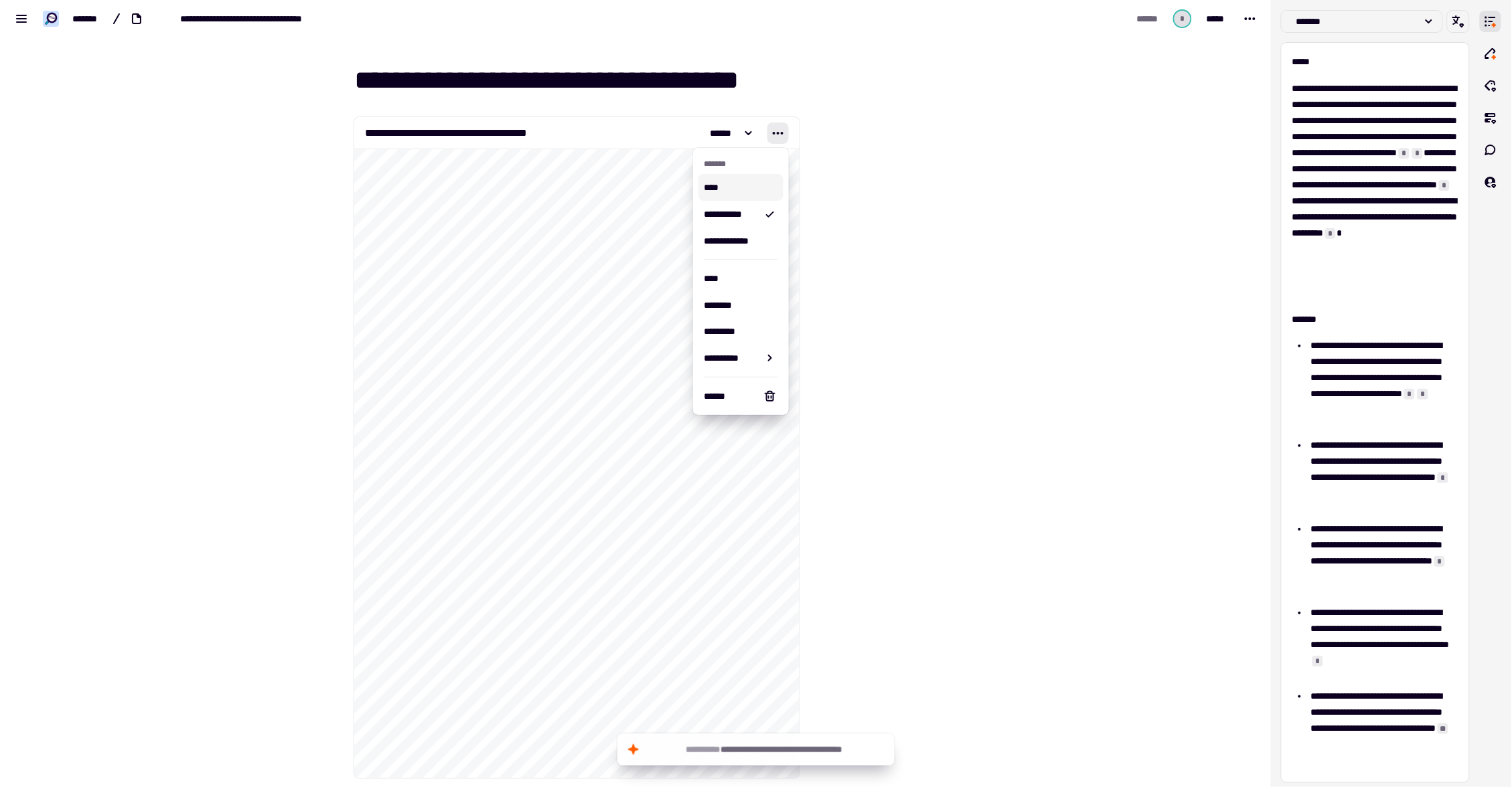 click on "****" at bounding box center (738, 187) 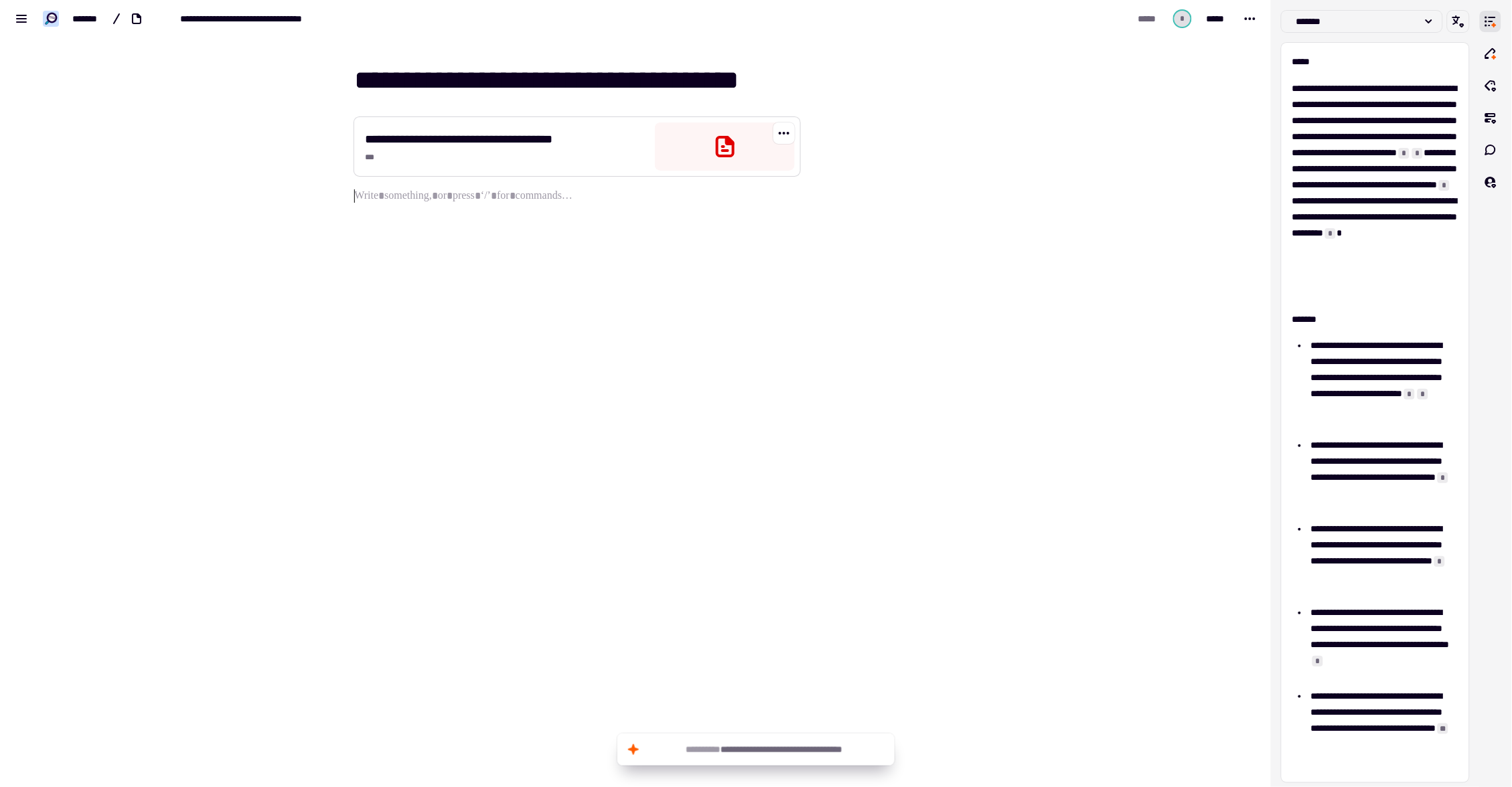 click at bounding box center [784, 133] 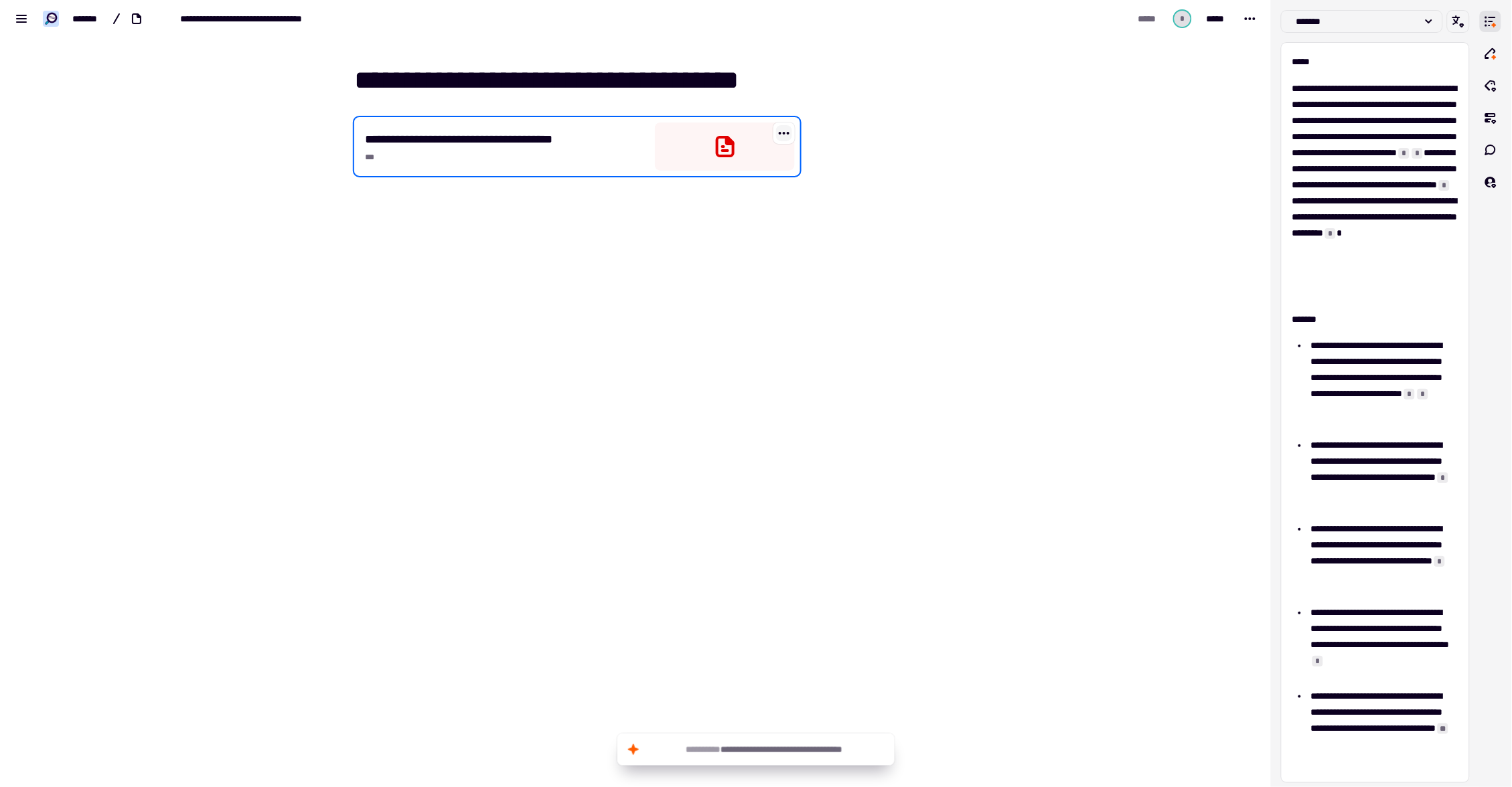 click 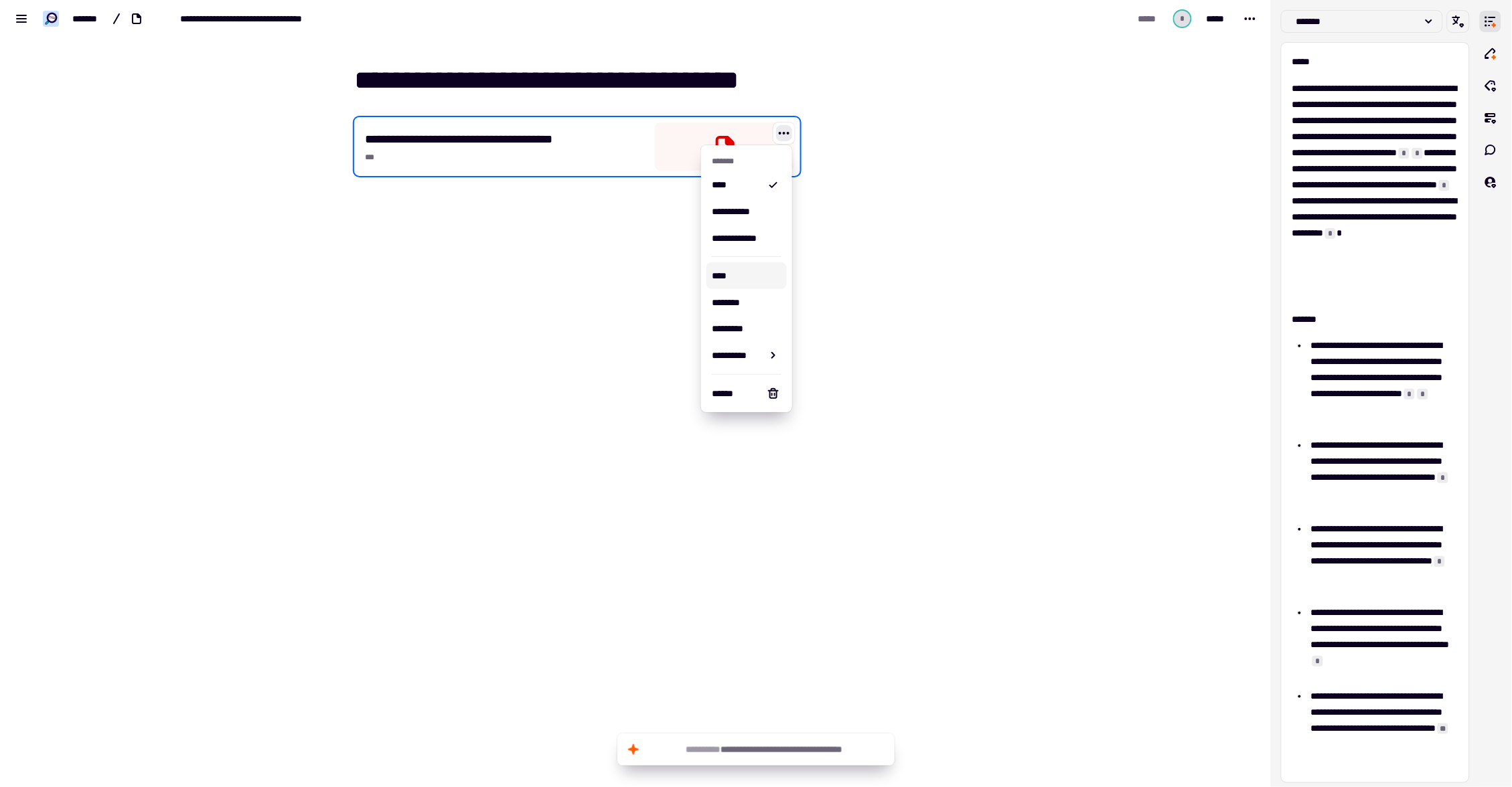 click on "****" at bounding box center [747, 276] 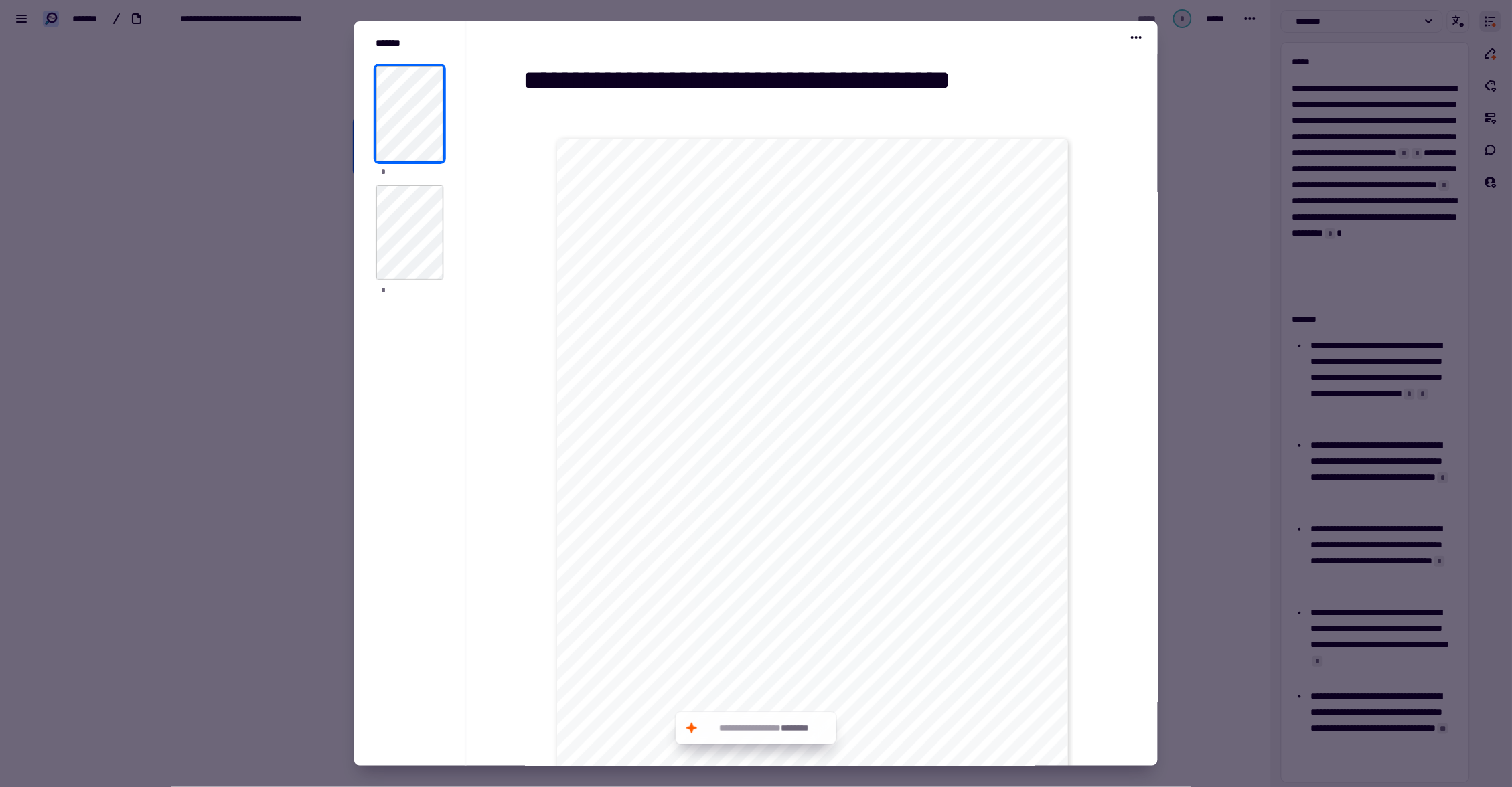 scroll, scrollTop: 0, scrollLeft: 0, axis: both 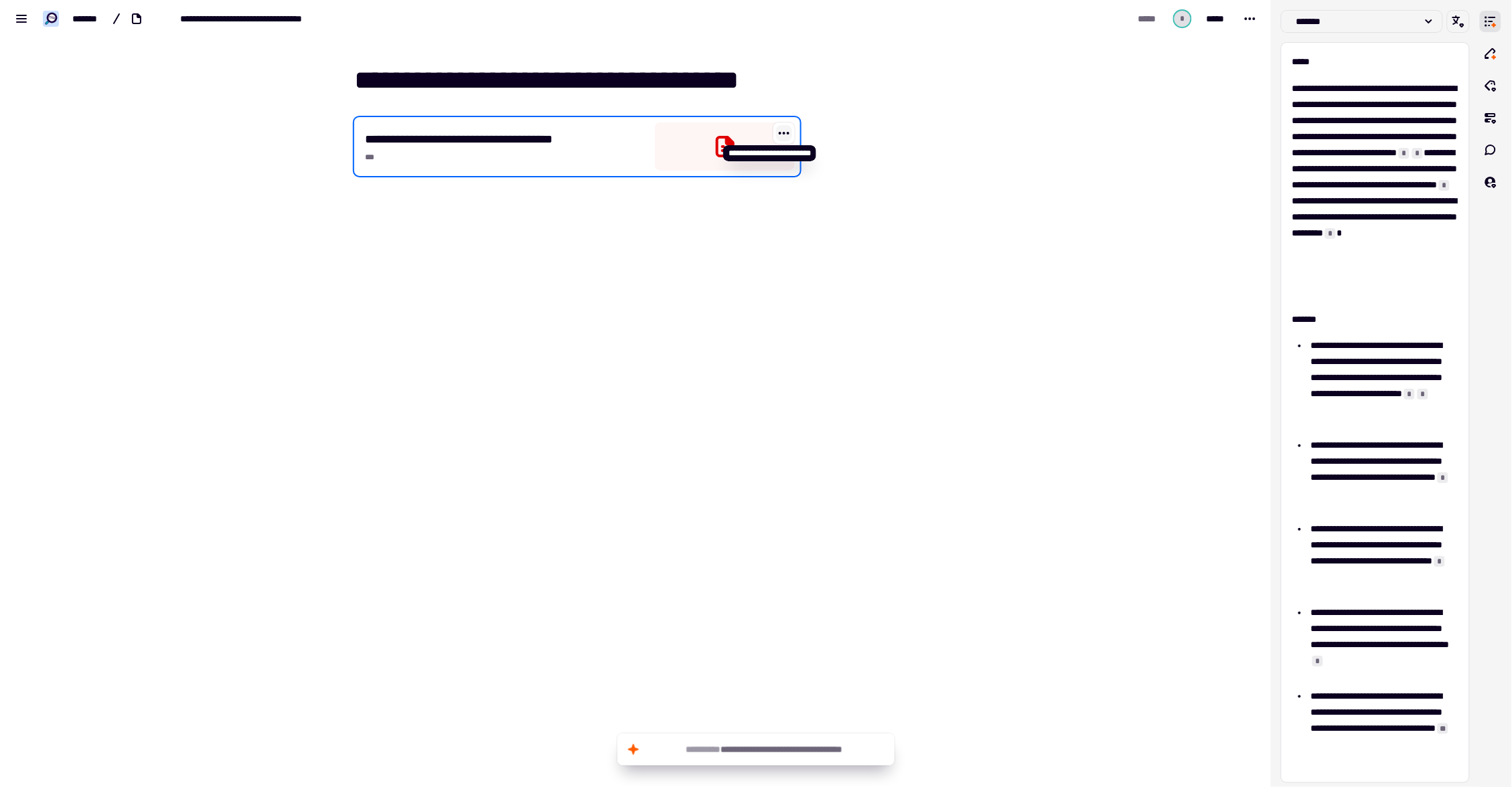 click 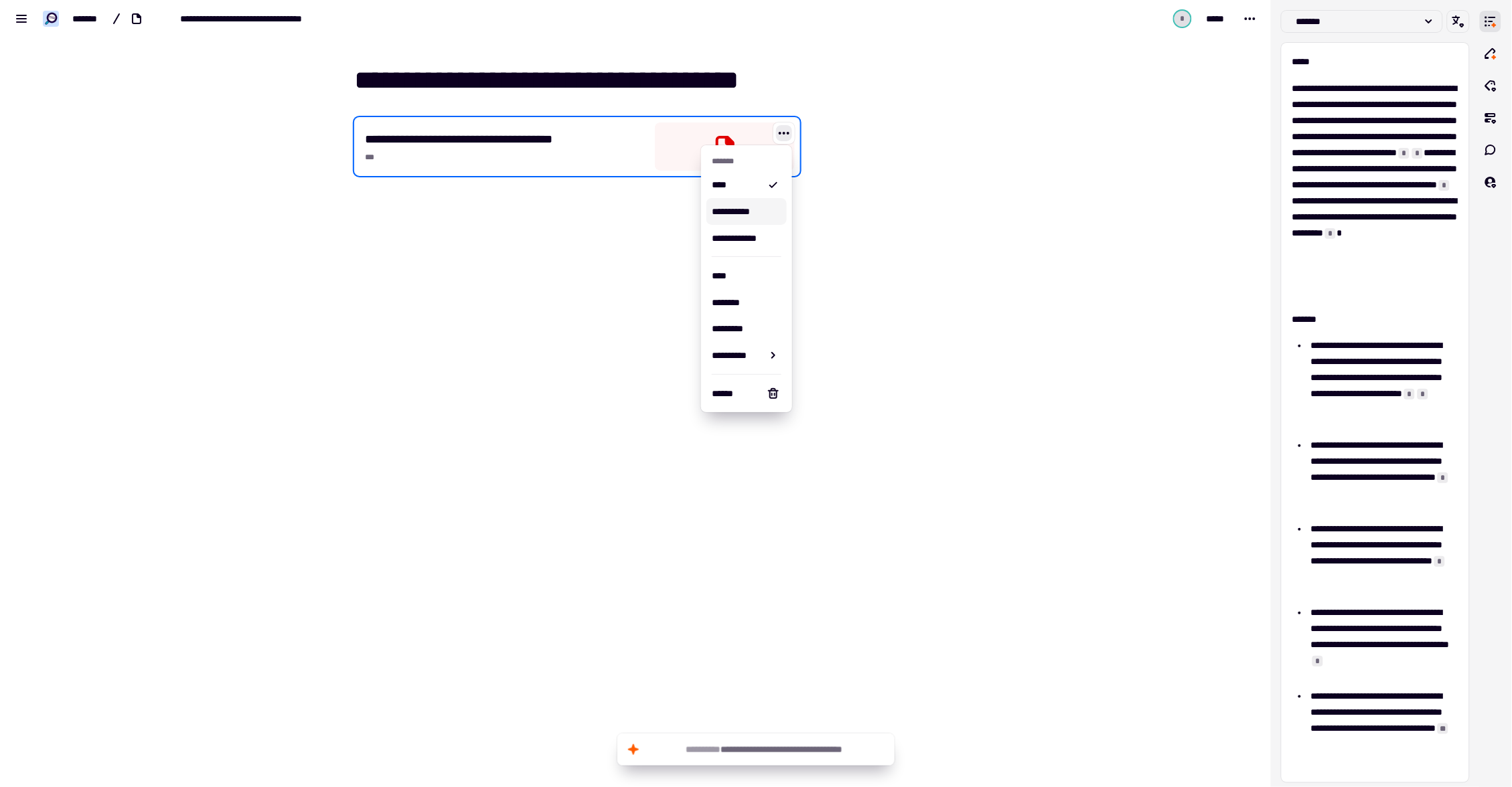 click on "**********" at bounding box center [747, 211] 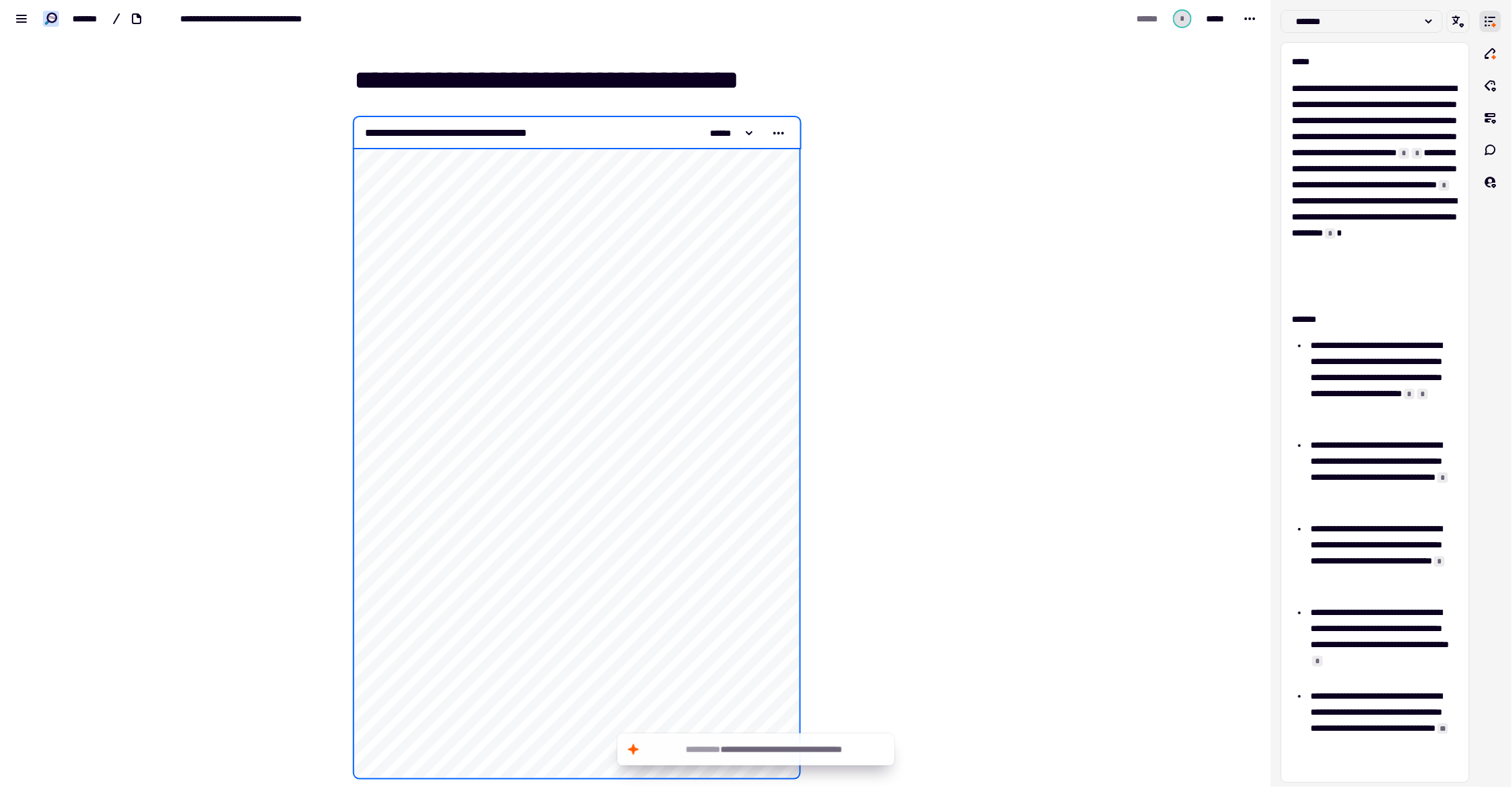 scroll, scrollTop: 1, scrollLeft: 0, axis: vertical 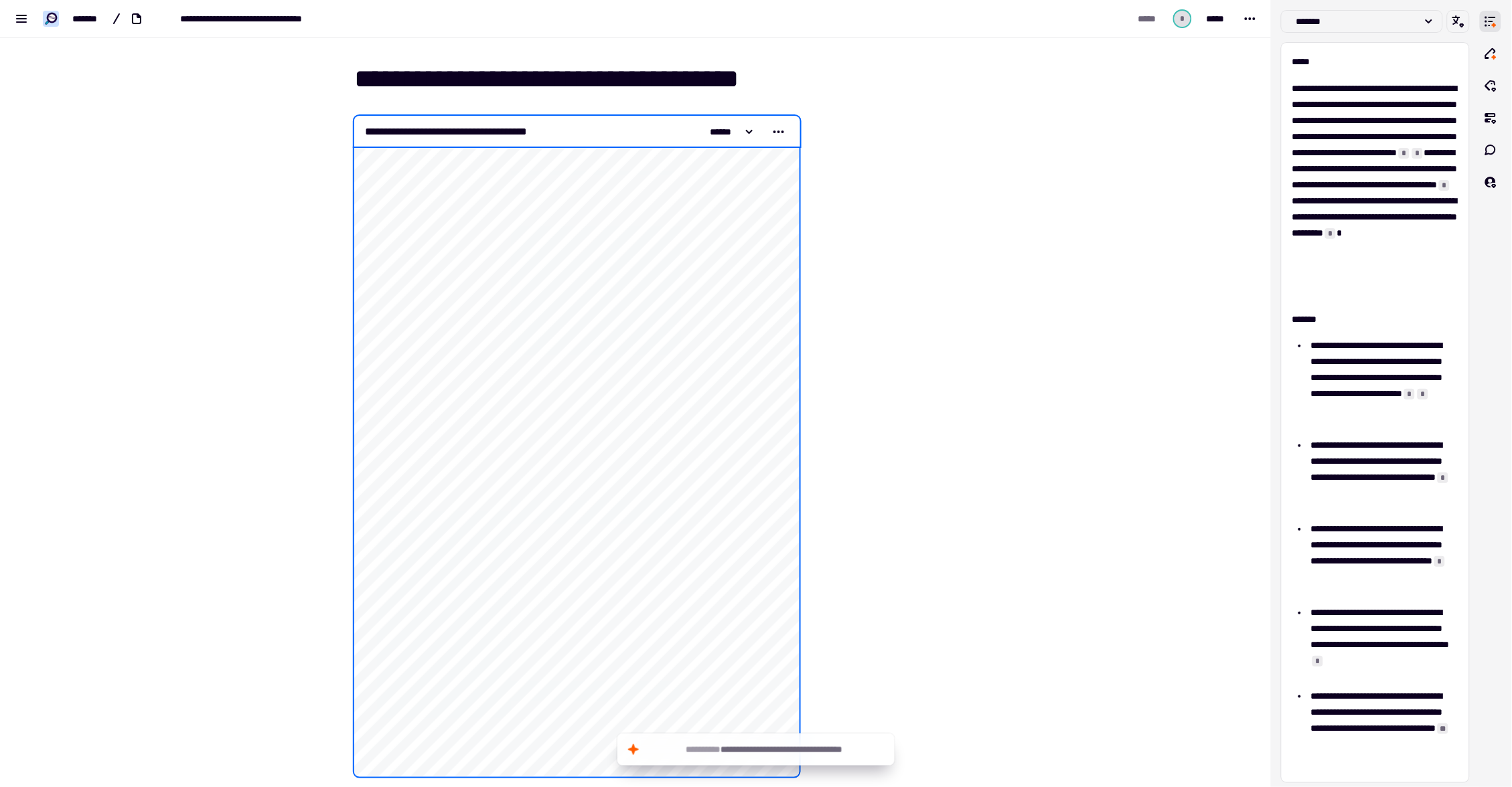 click on "**********" at bounding box center [635, 394] 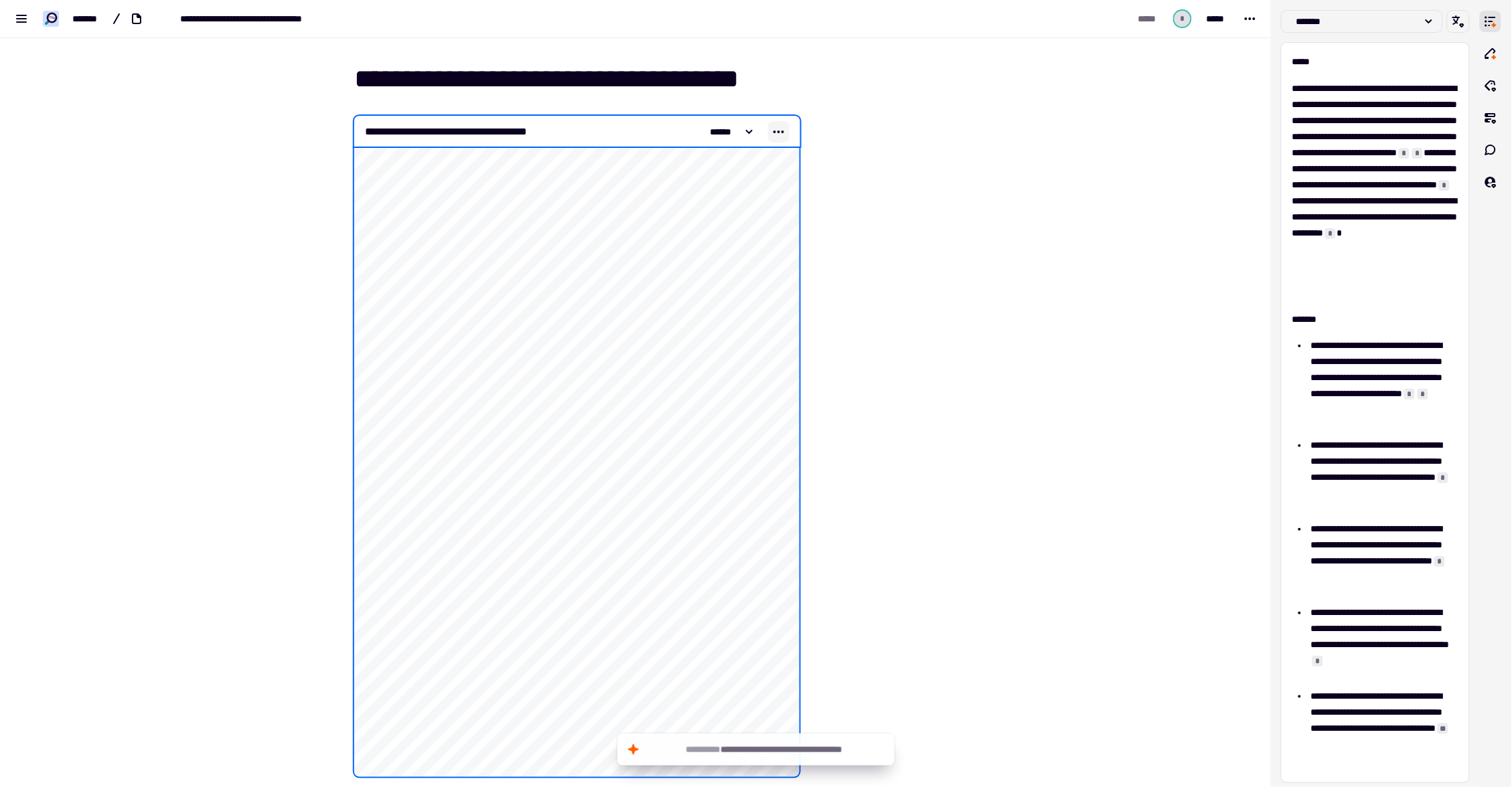 click 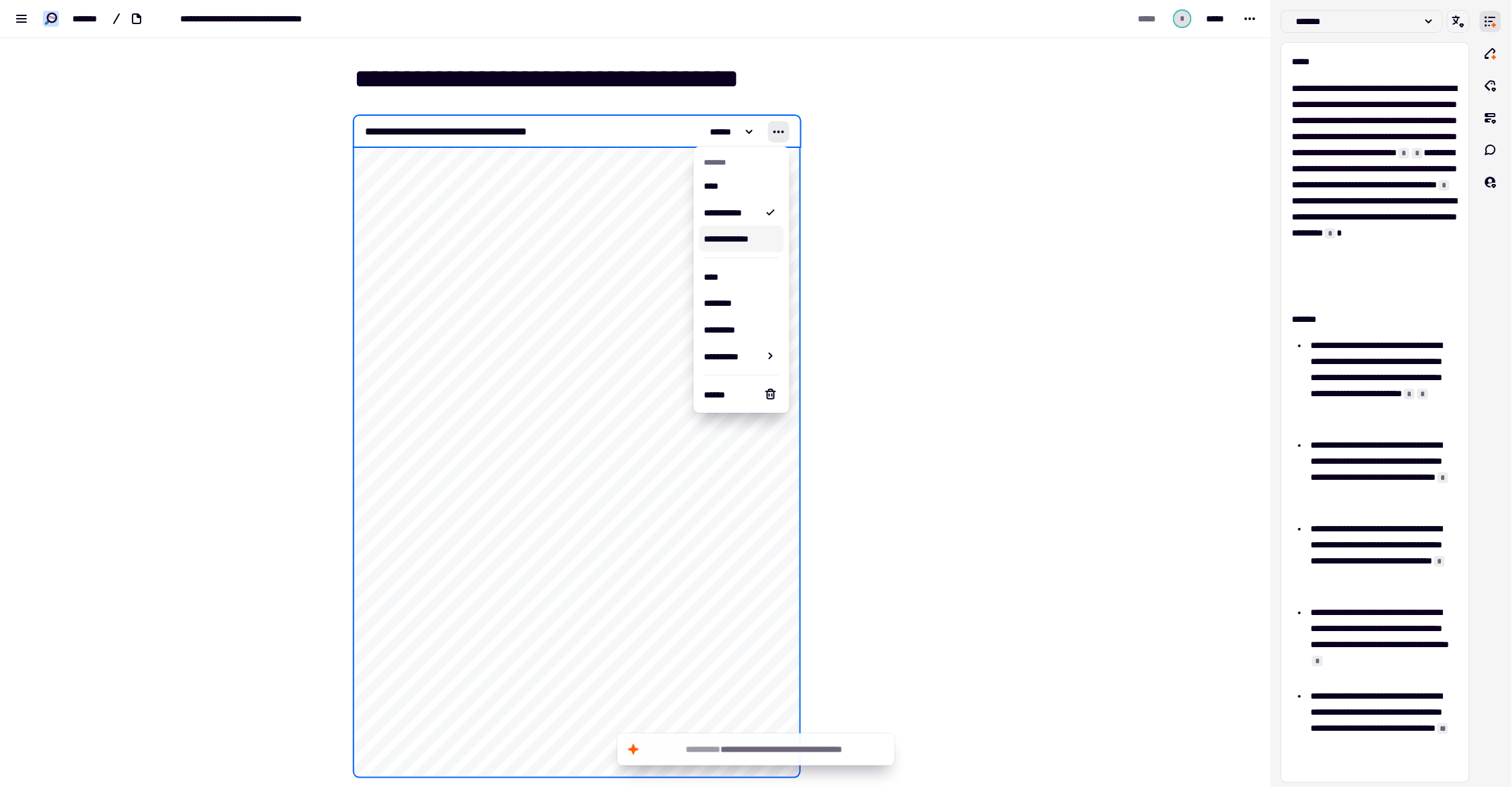 click on "**********" at bounding box center [739, 239] 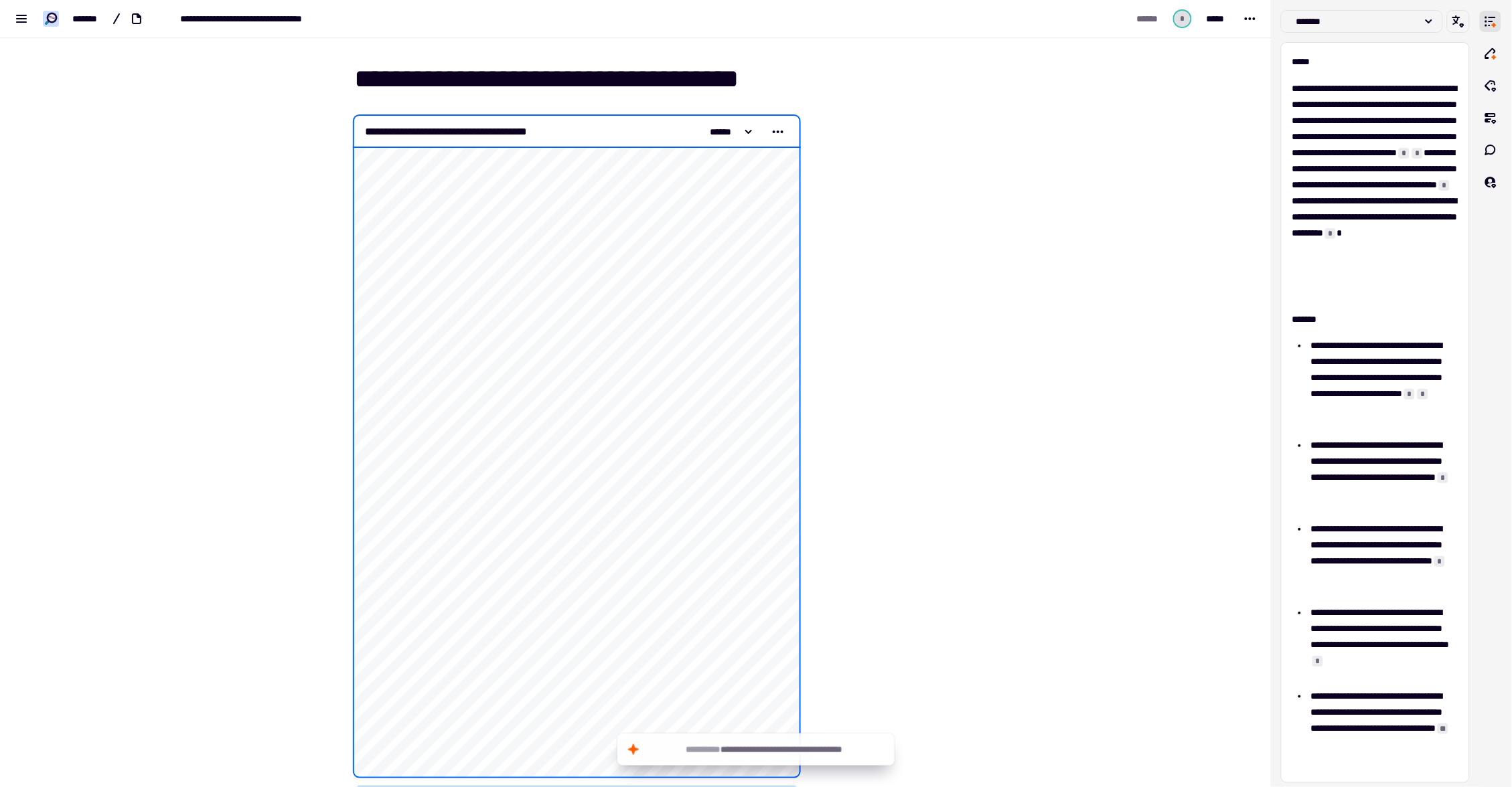 click on "**********" at bounding box center [635, 394] 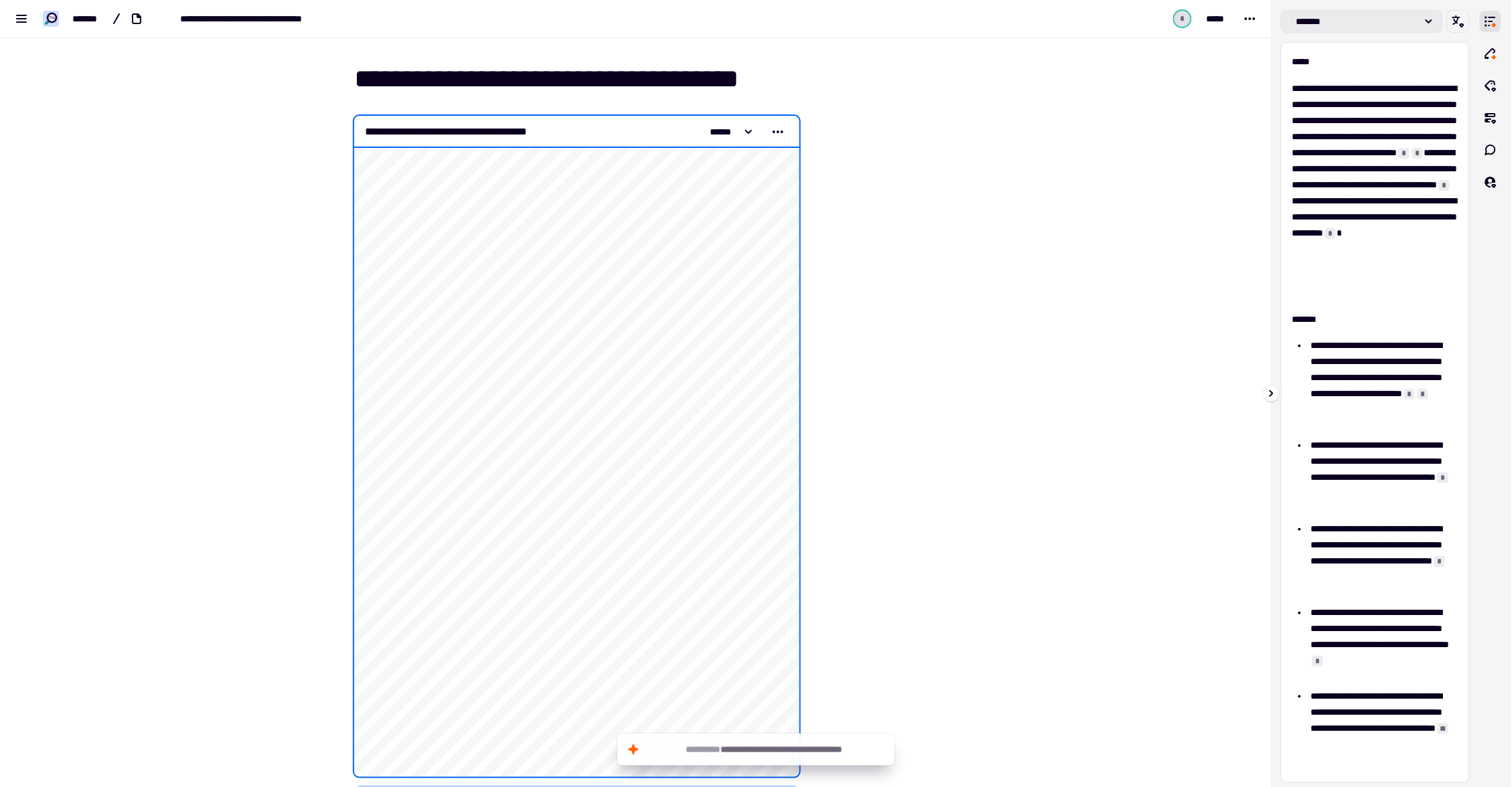 click on "*******" 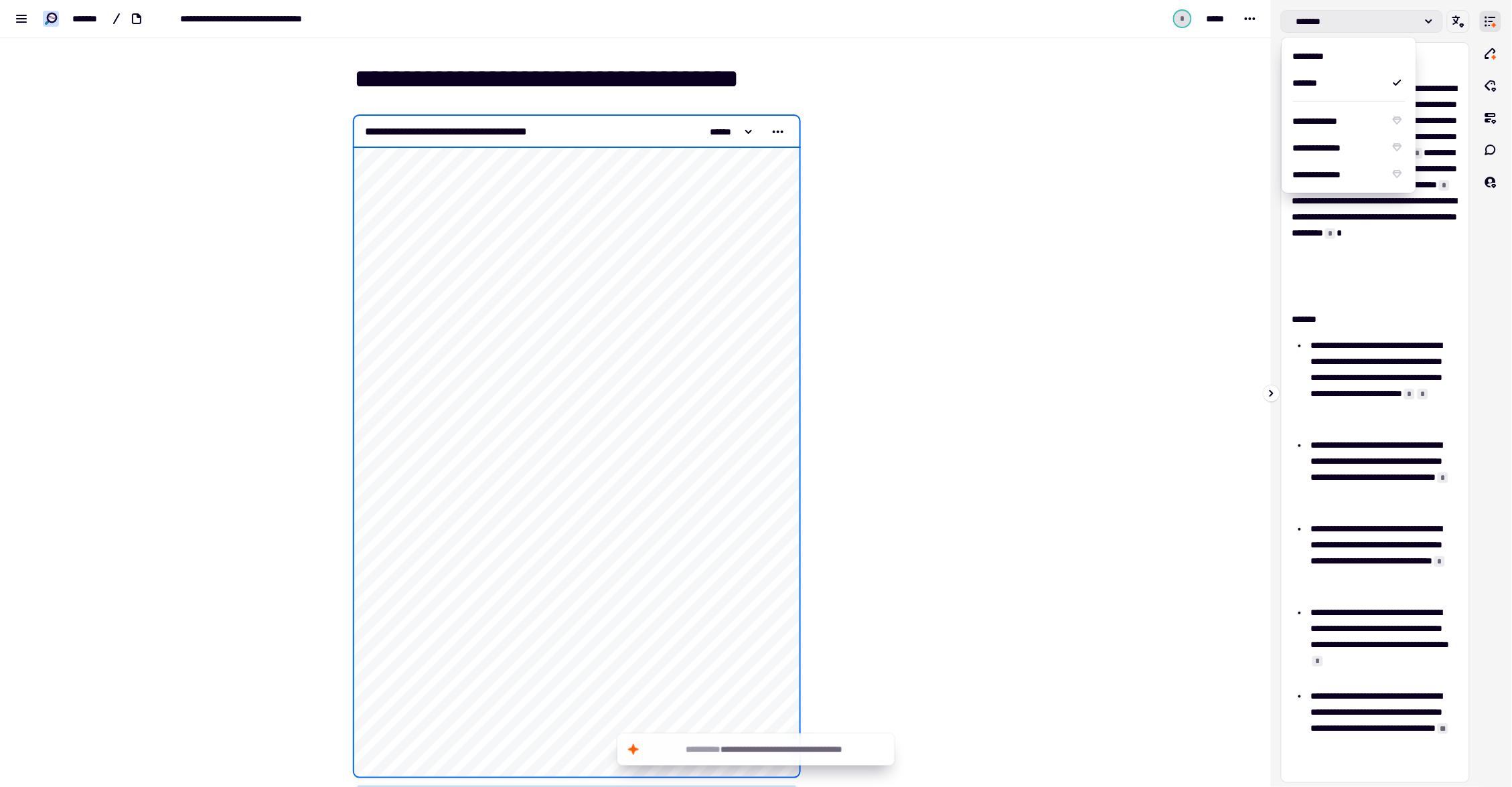 click on "*******" 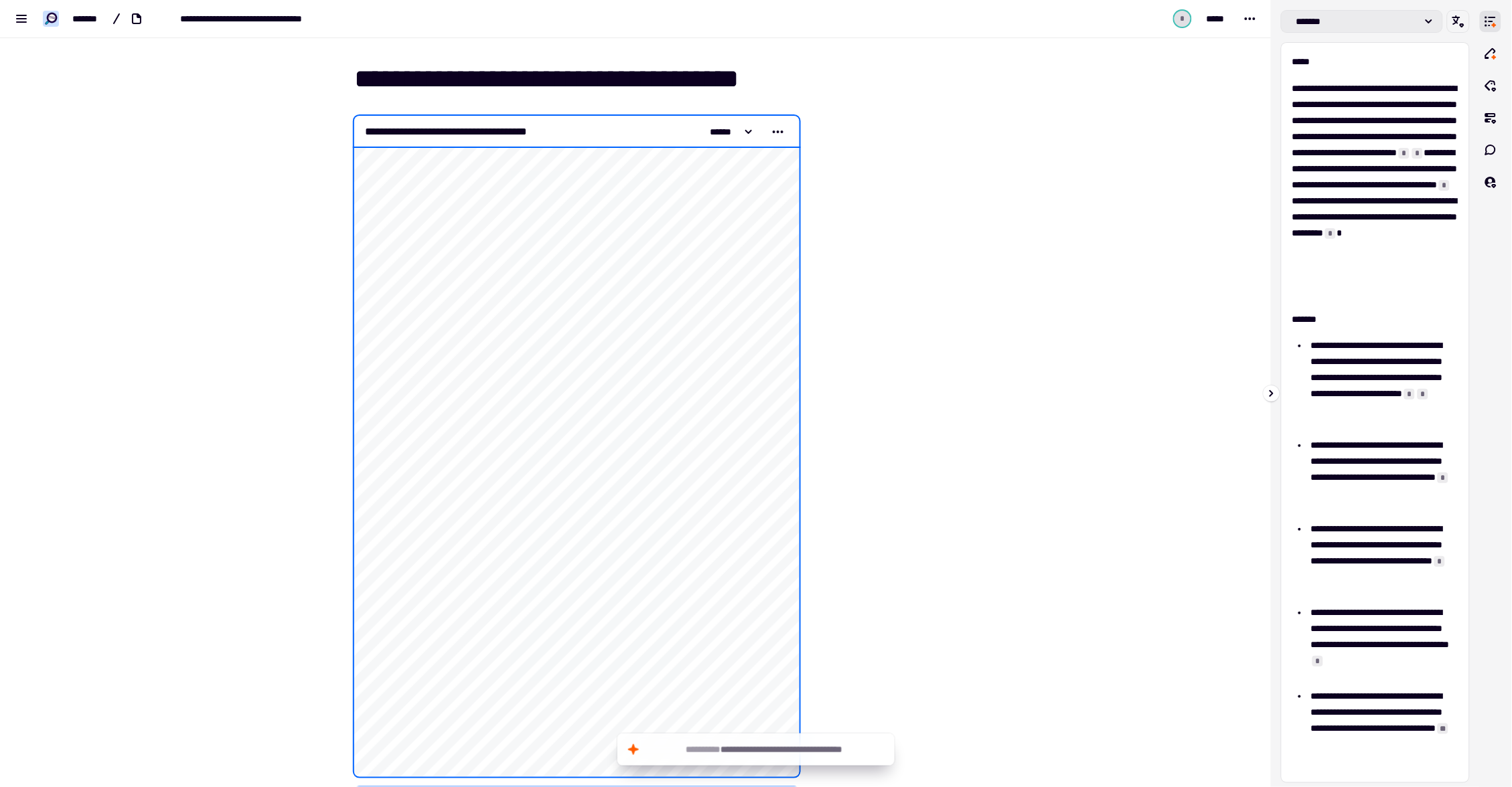 click on "*******" 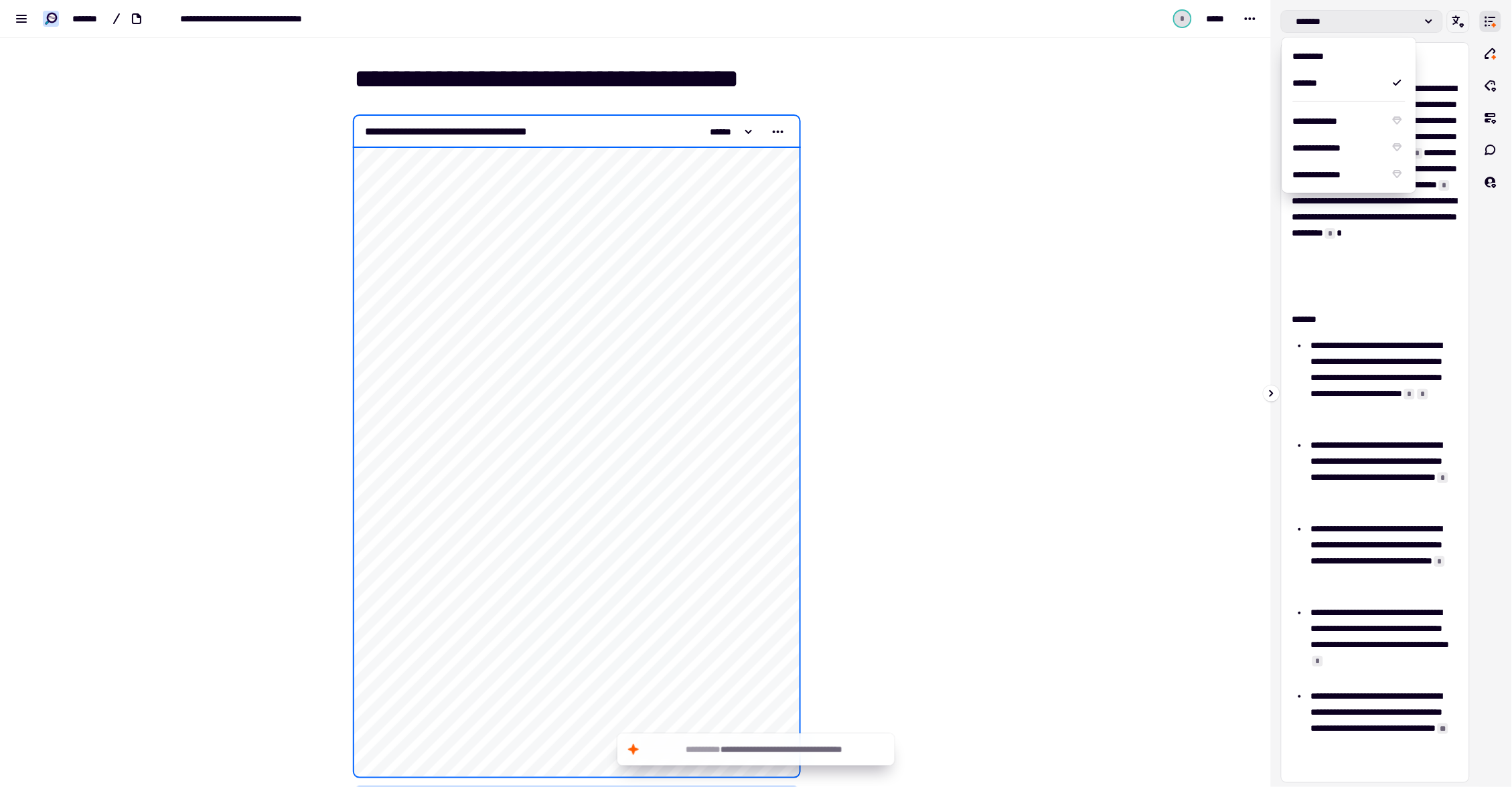 click on "*******" 